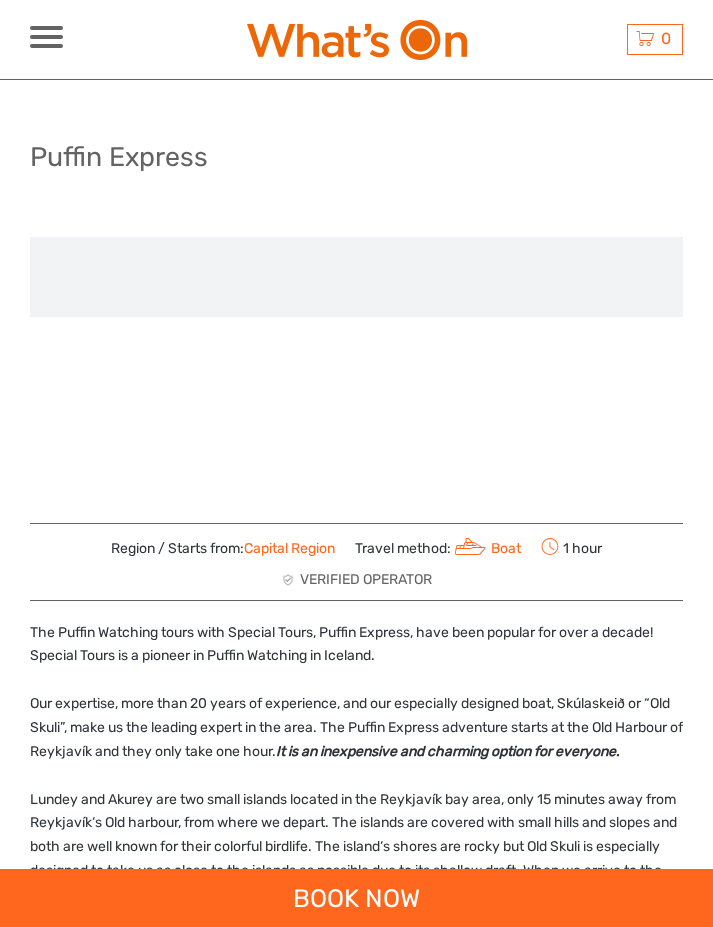scroll, scrollTop: 0, scrollLeft: 0, axis: both 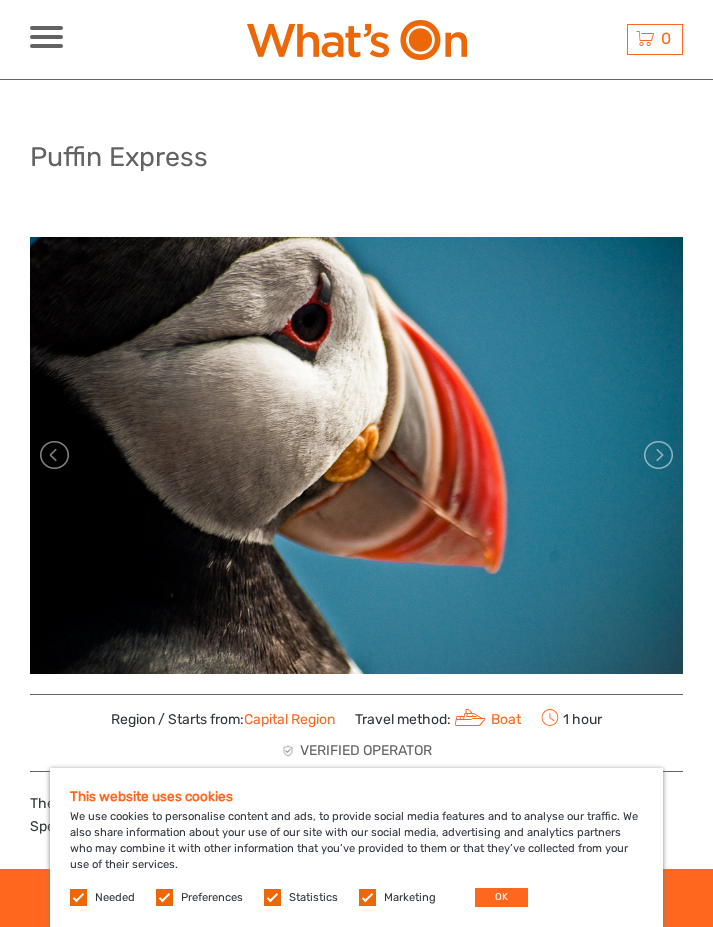click on "OK" at bounding box center (501, 897) 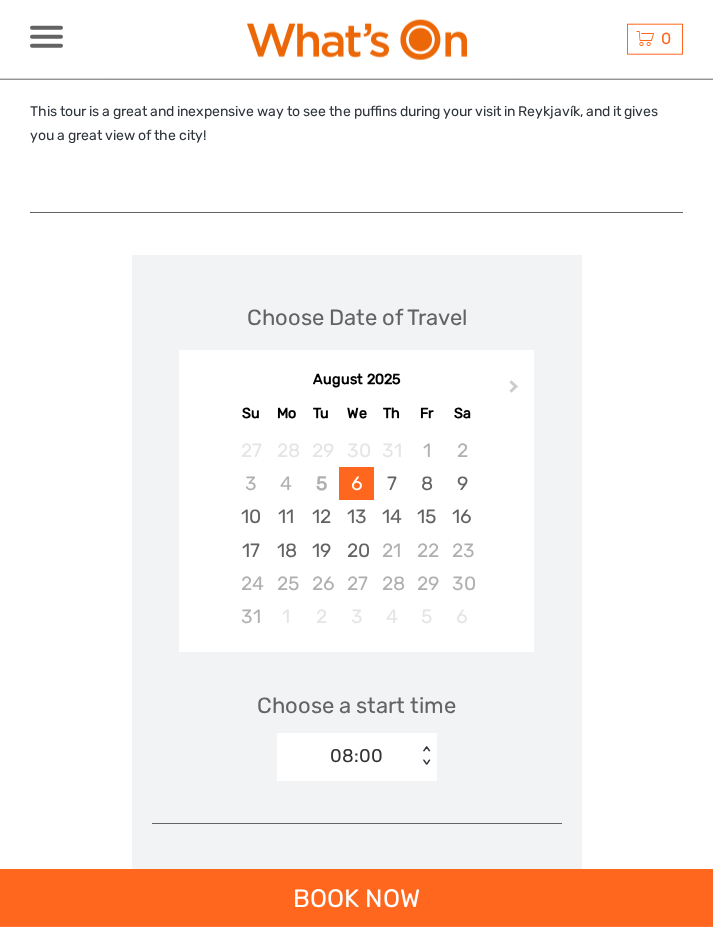scroll, scrollTop: 2309, scrollLeft: 0, axis: vertical 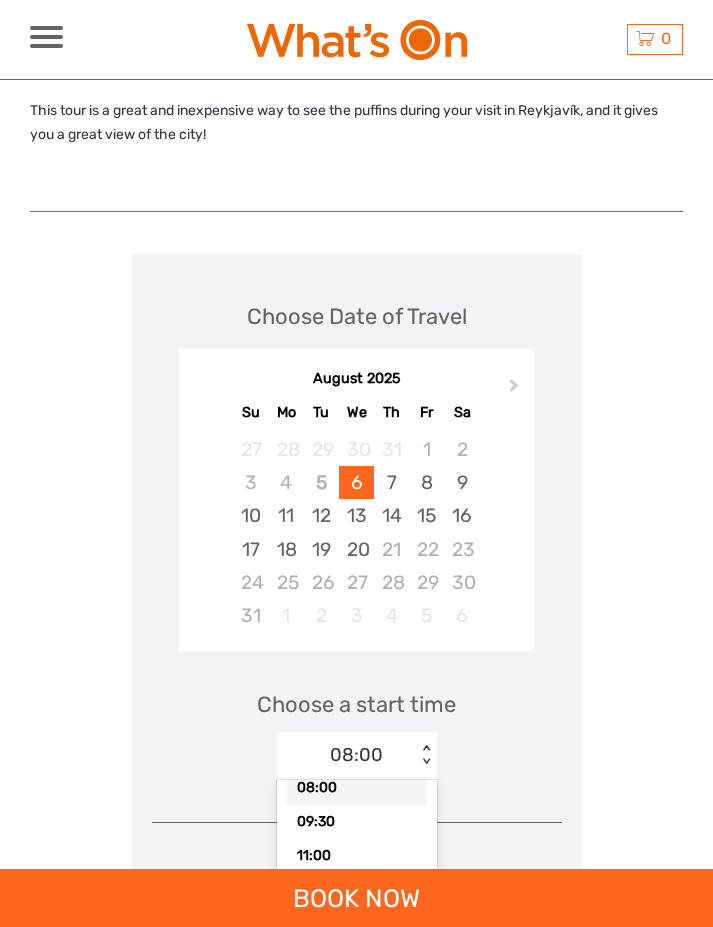 click on "09:30" at bounding box center [357, 822] 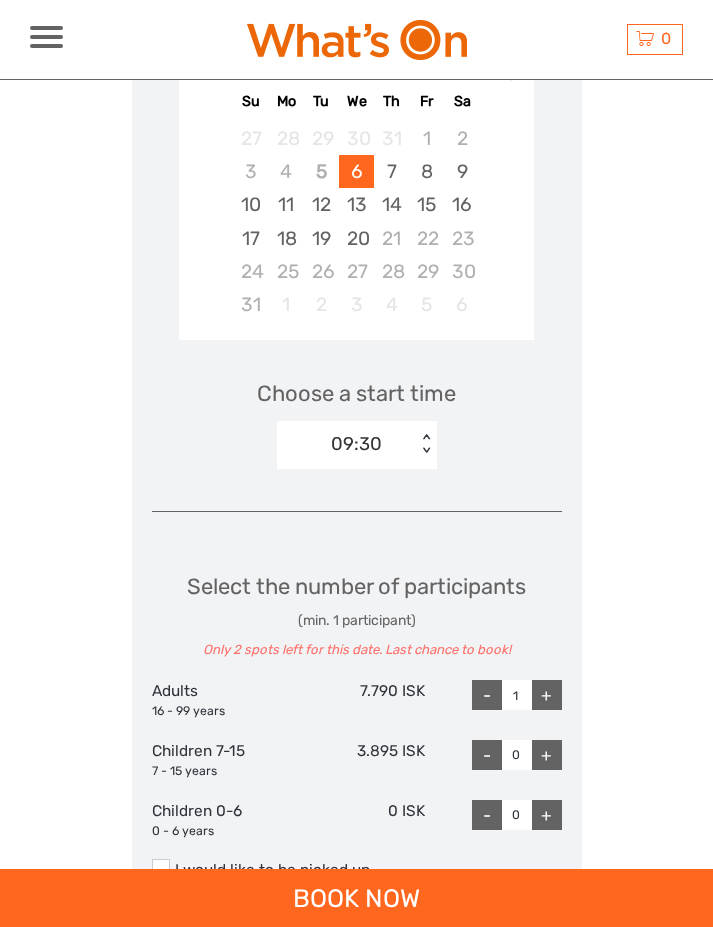 scroll, scrollTop: 2638, scrollLeft: 0, axis: vertical 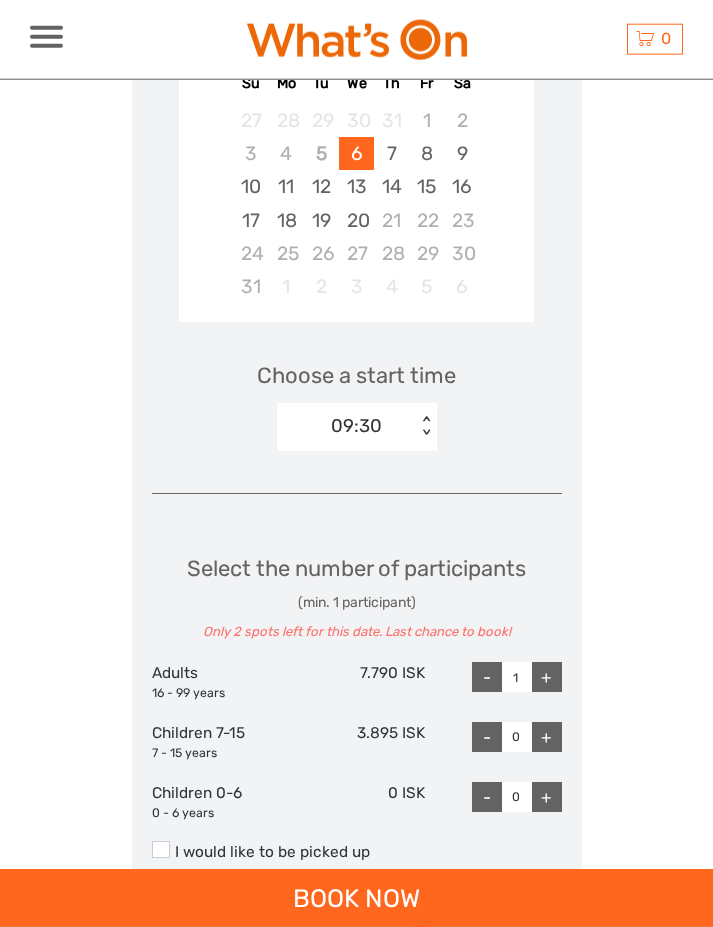 click on "Choose a start time 09:30 < >" at bounding box center (357, 397) 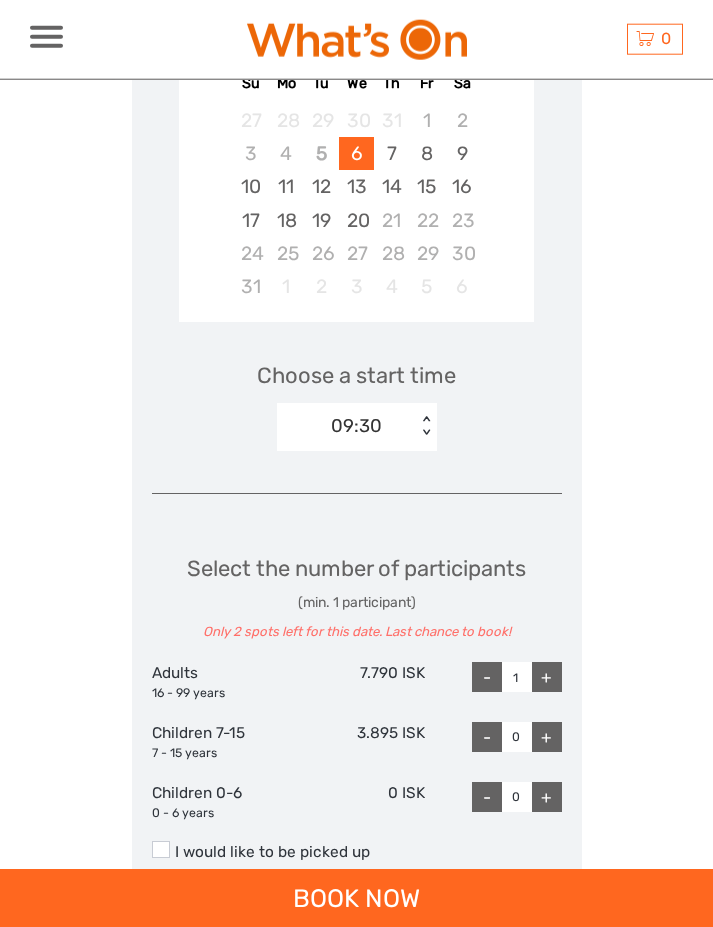 scroll, scrollTop: 2639, scrollLeft: 0, axis: vertical 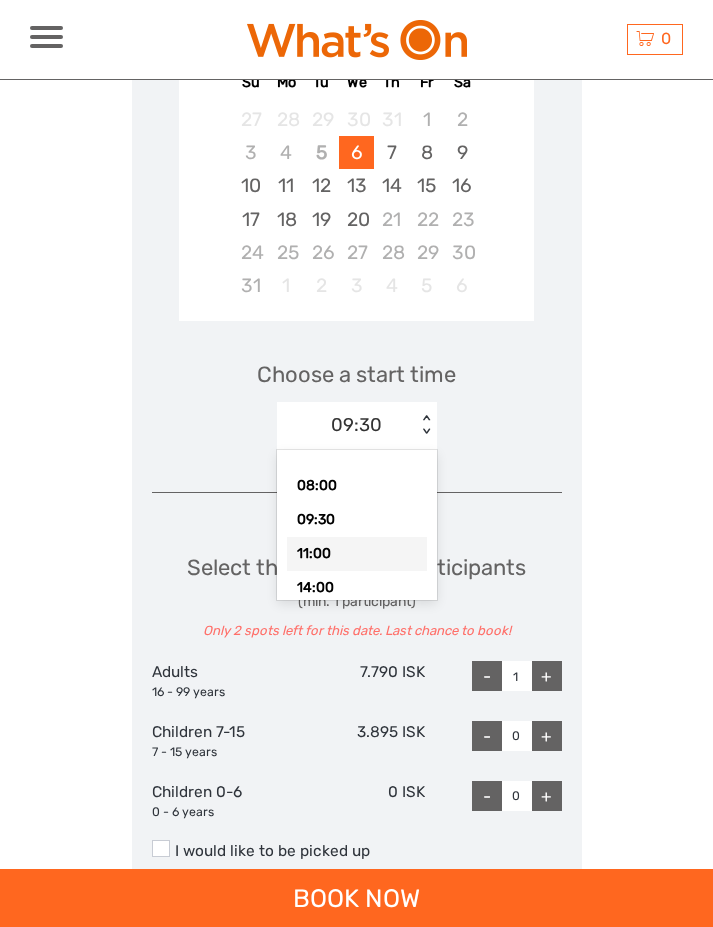 click on "11:00" at bounding box center (357, 554) 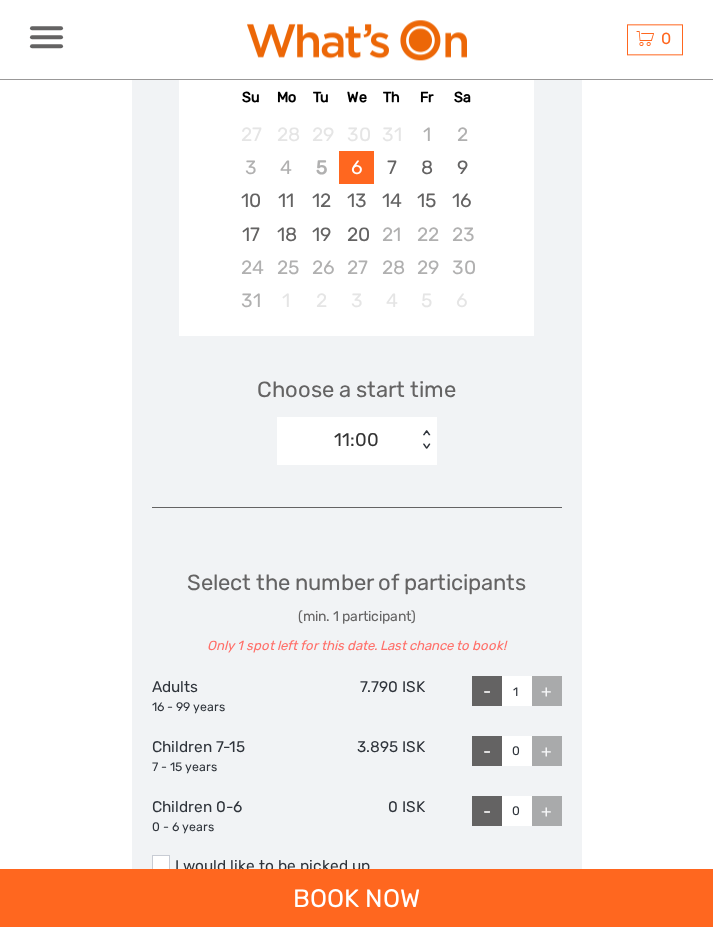 scroll, scrollTop: 2625, scrollLeft: 0, axis: vertical 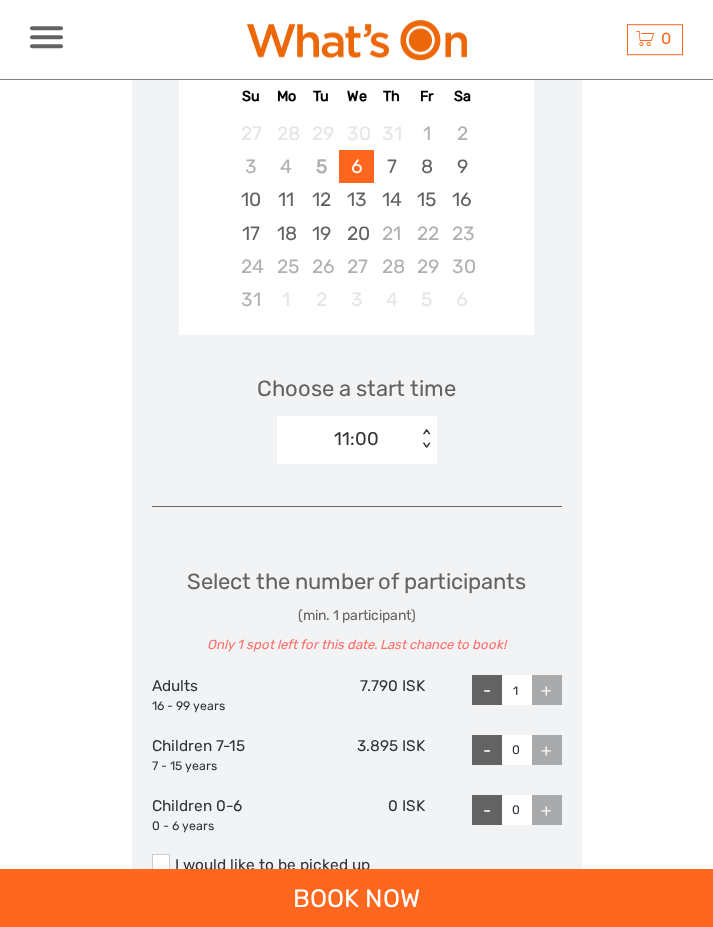 click on "Choose a start time 11:00 < >" at bounding box center [357, 410] 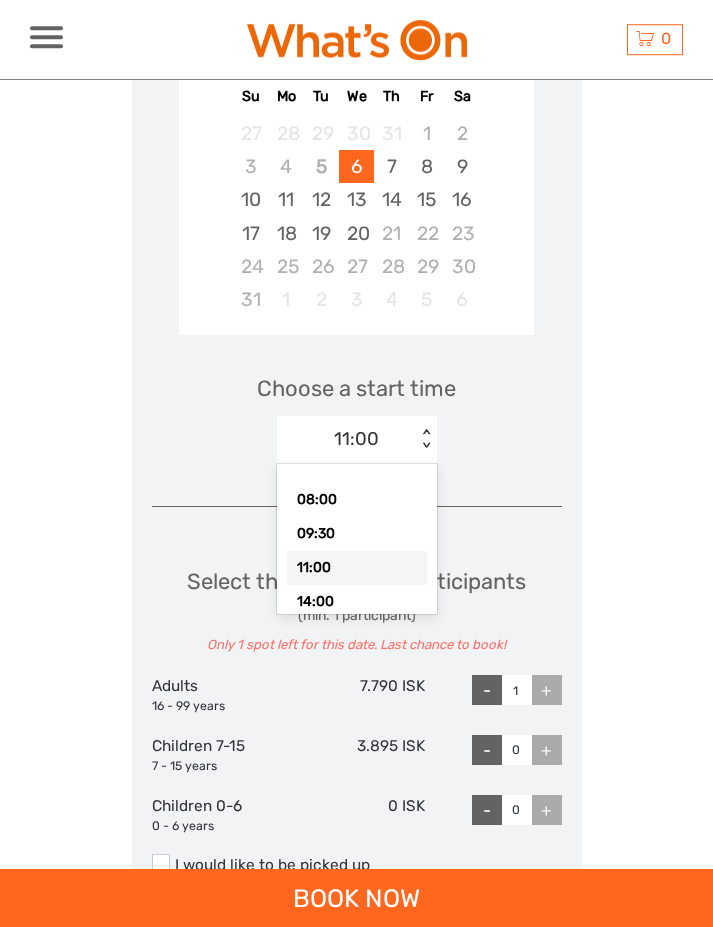 scroll, scrollTop: 2625, scrollLeft: 0, axis: vertical 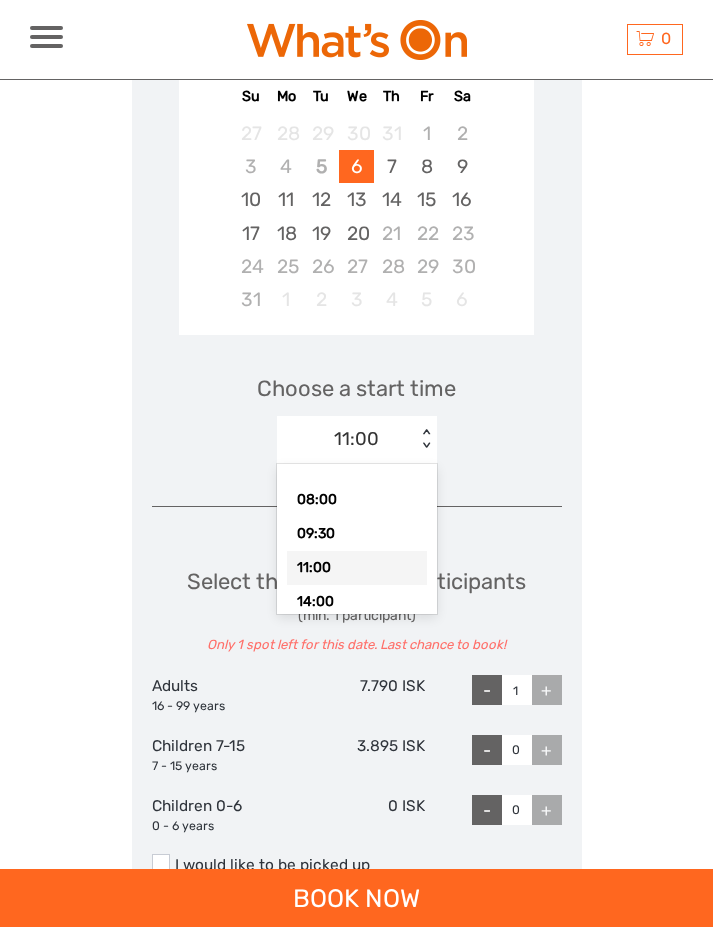 click on "14:00" at bounding box center [357, 602] 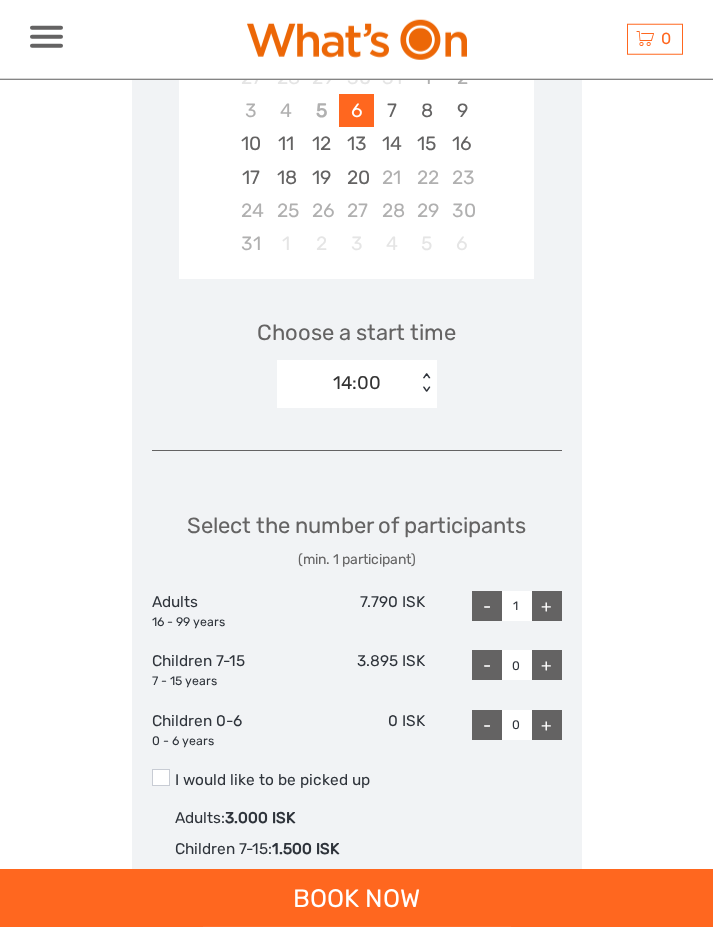 scroll, scrollTop: 2677, scrollLeft: 0, axis: vertical 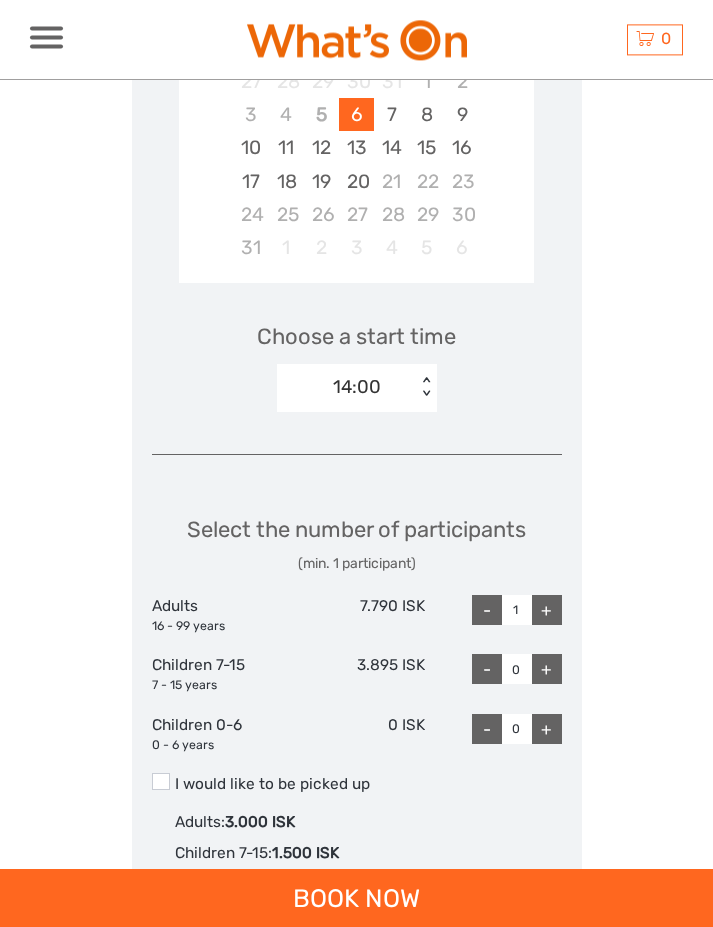 click on "+" at bounding box center [547, 610] 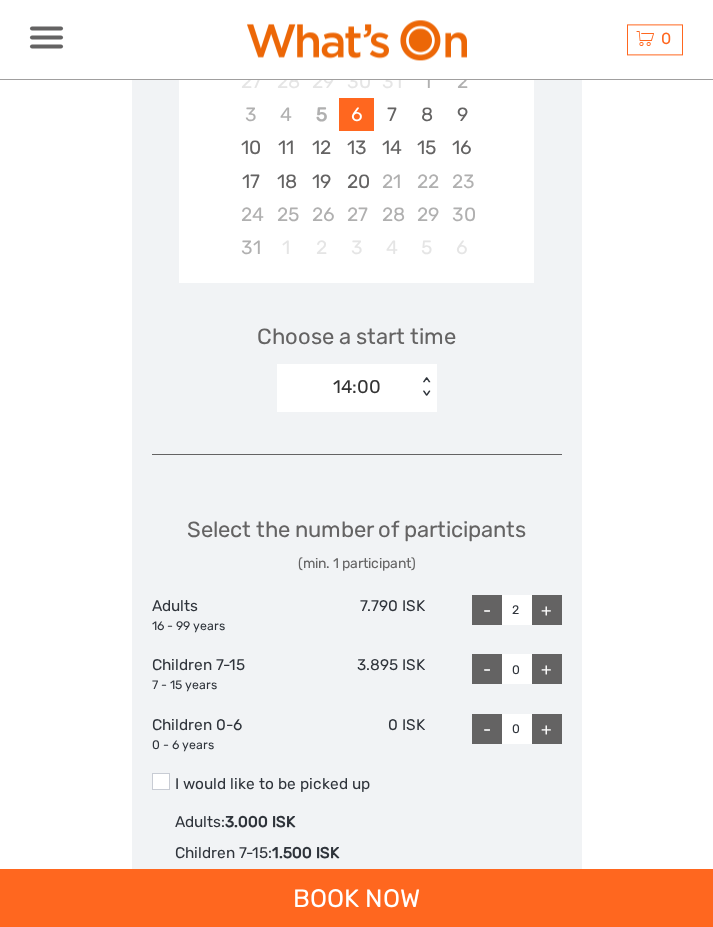 scroll, scrollTop: 2677, scrollLeft: 0, axis: vertical 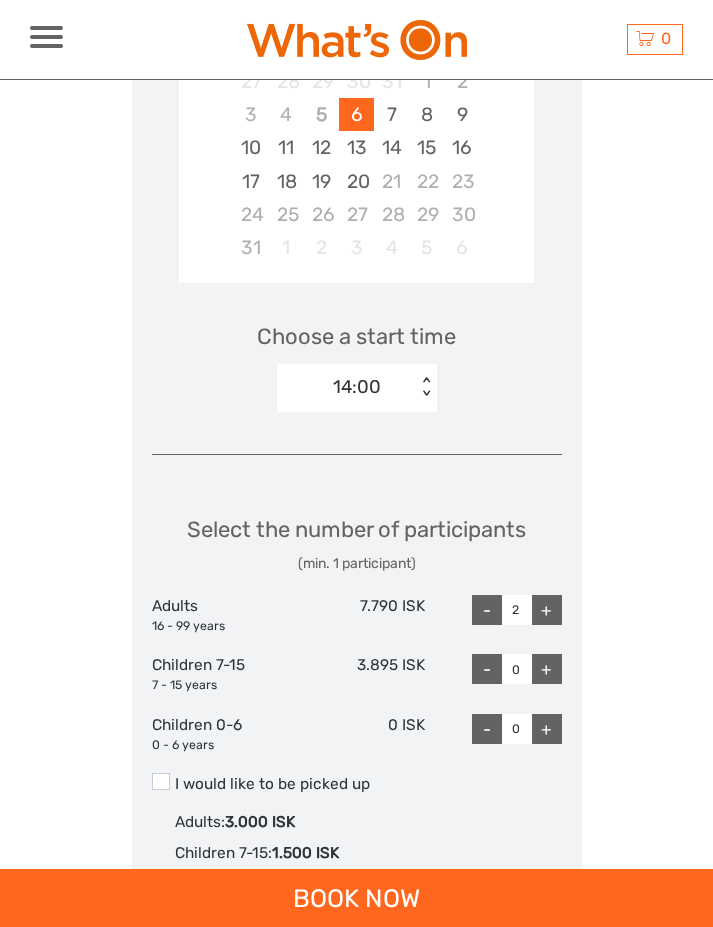 click on "+" at bounding box center [547, 610] 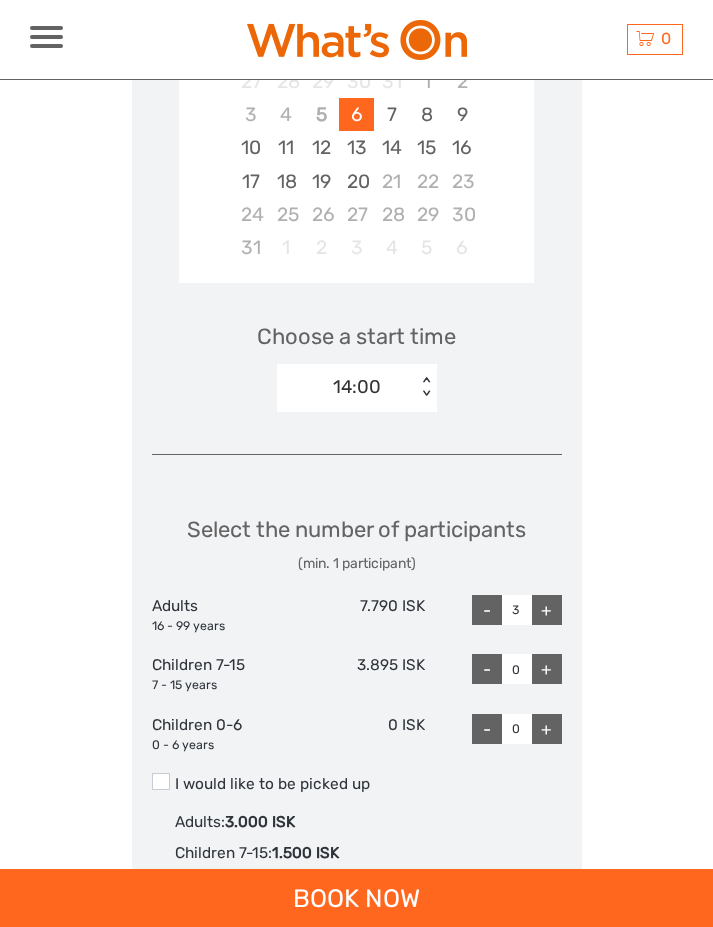 click on "-" at bounding box center [487, 610] 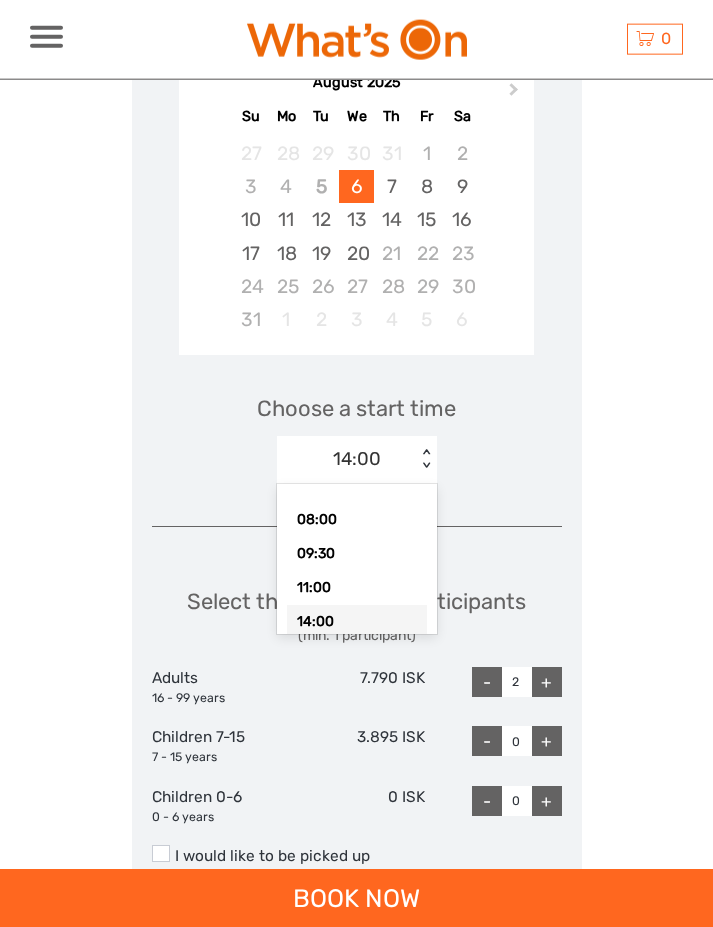 scroll, scrollTop: 2606, scrollLeft: 0, axis: vertical 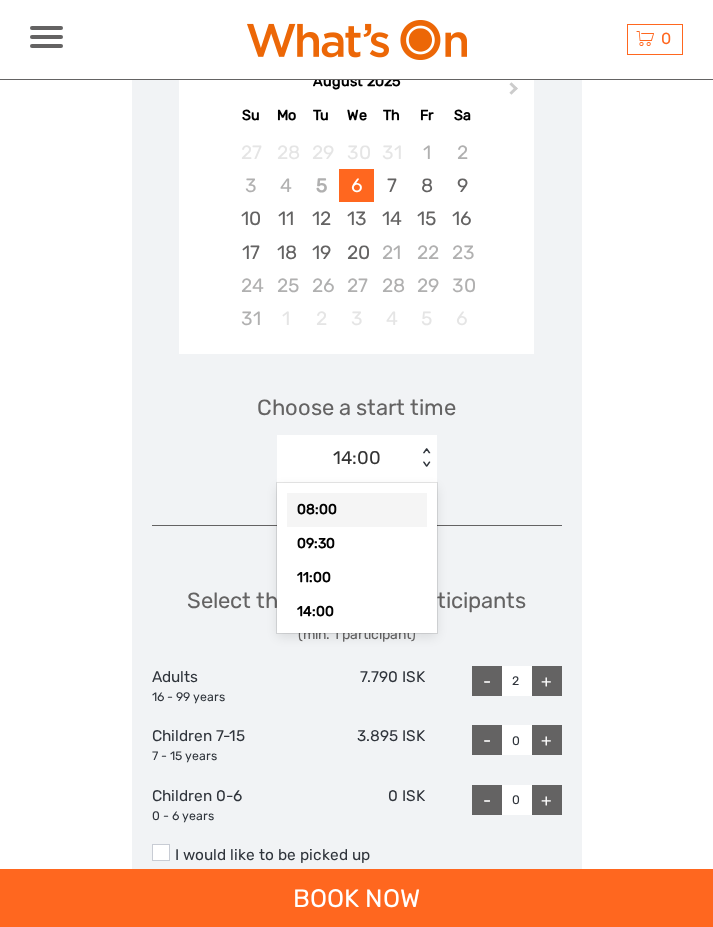 click on "08:00" at bounding box center [357, 510] 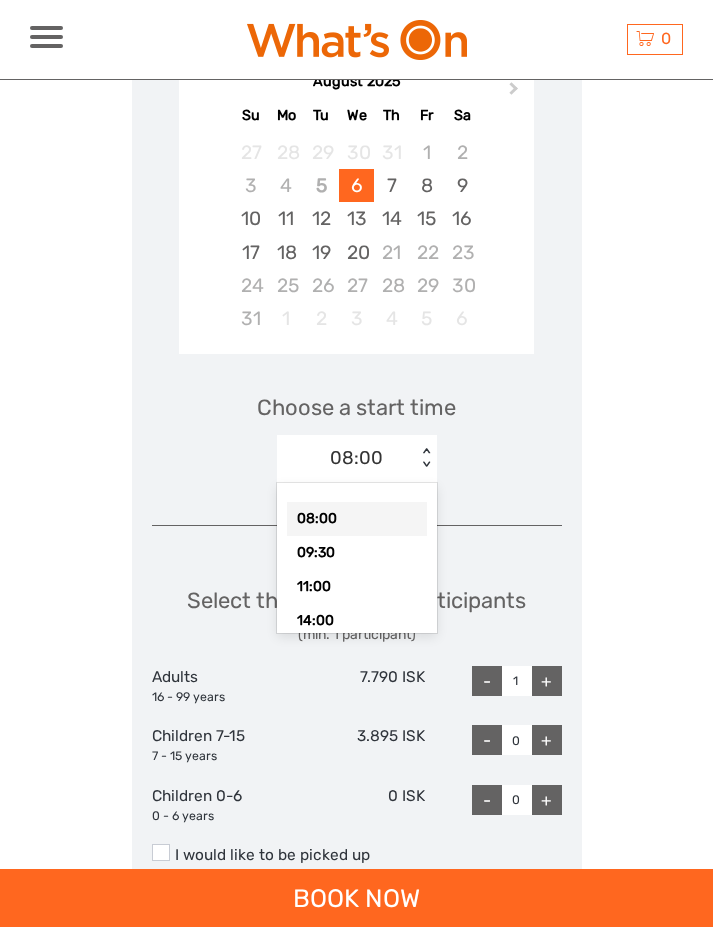 click on "09:30" at bounding box center (357, 553) 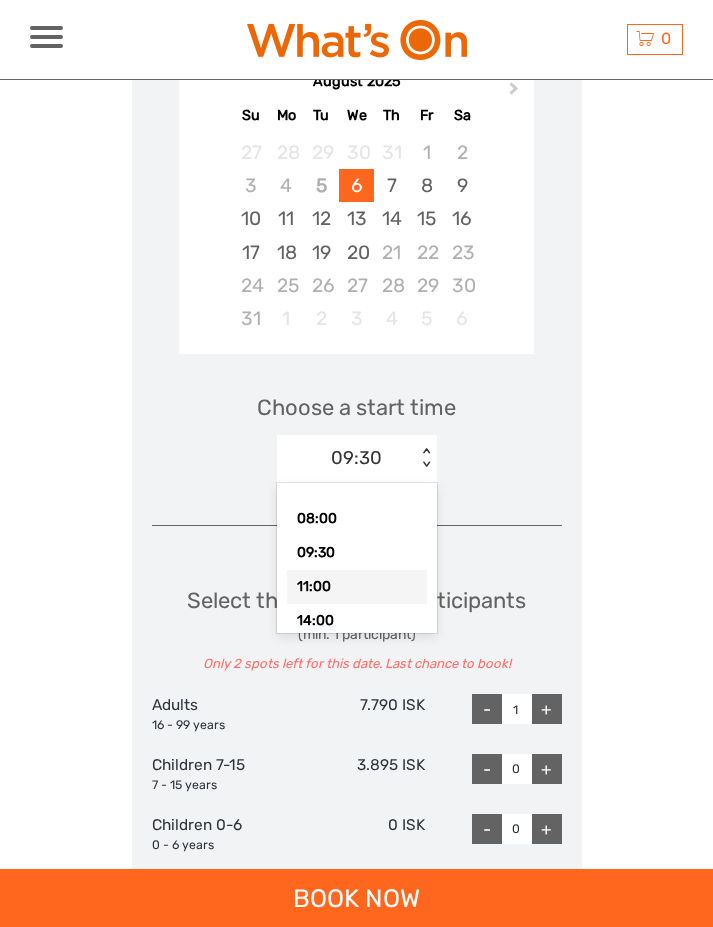 click on "11:00" at bounding box center [357, 587] 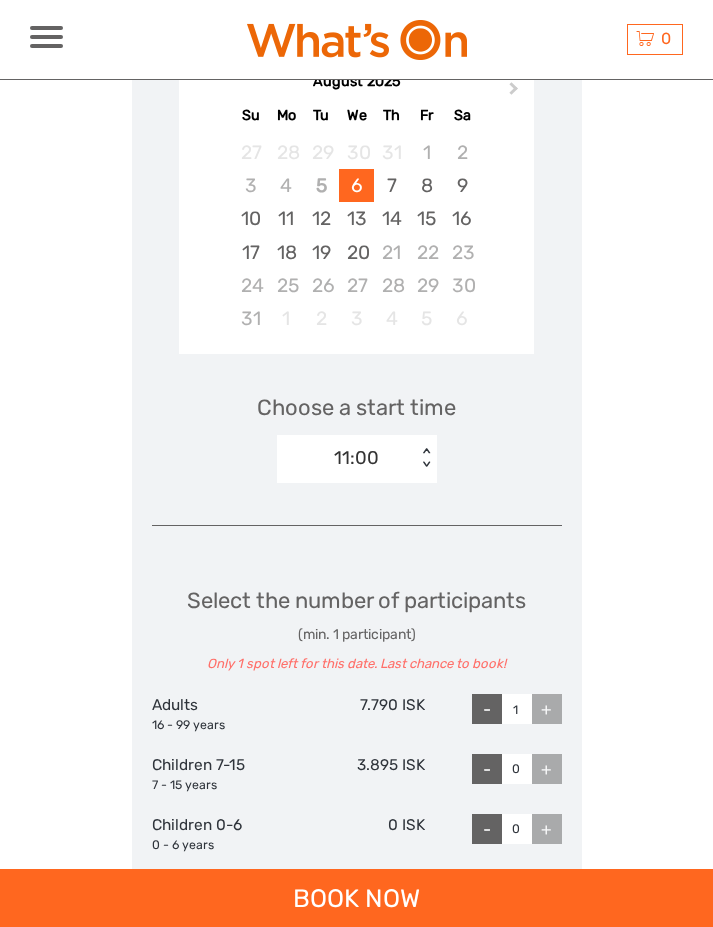 click on "Choose a start time 11:00 < >" at bounding box center (357, 429) 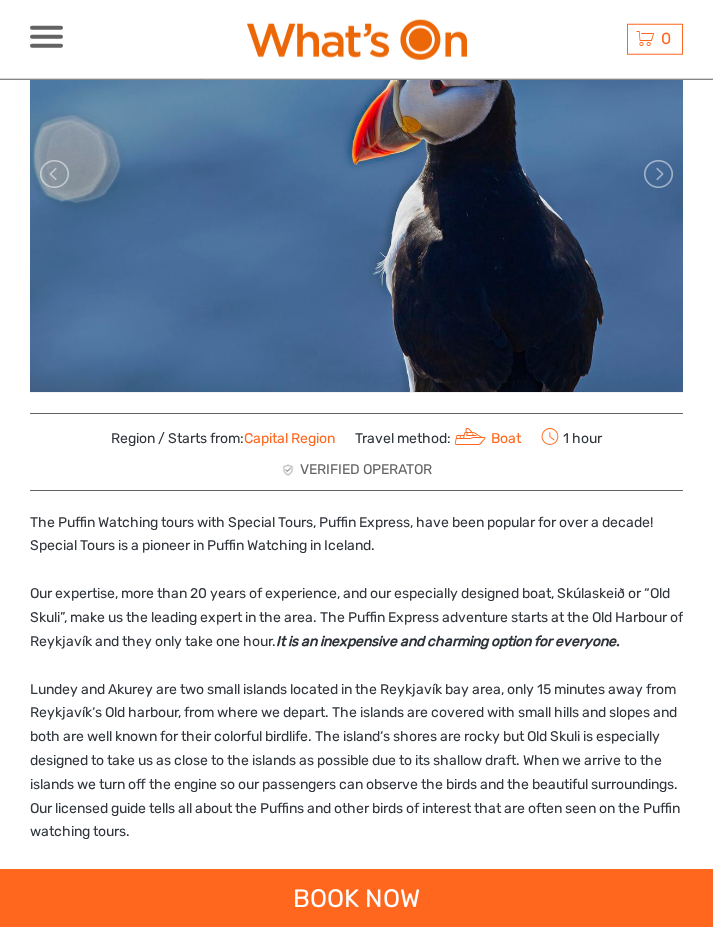 scroll, scrollTop: 282, scrollLeft: 0, axis: vertical 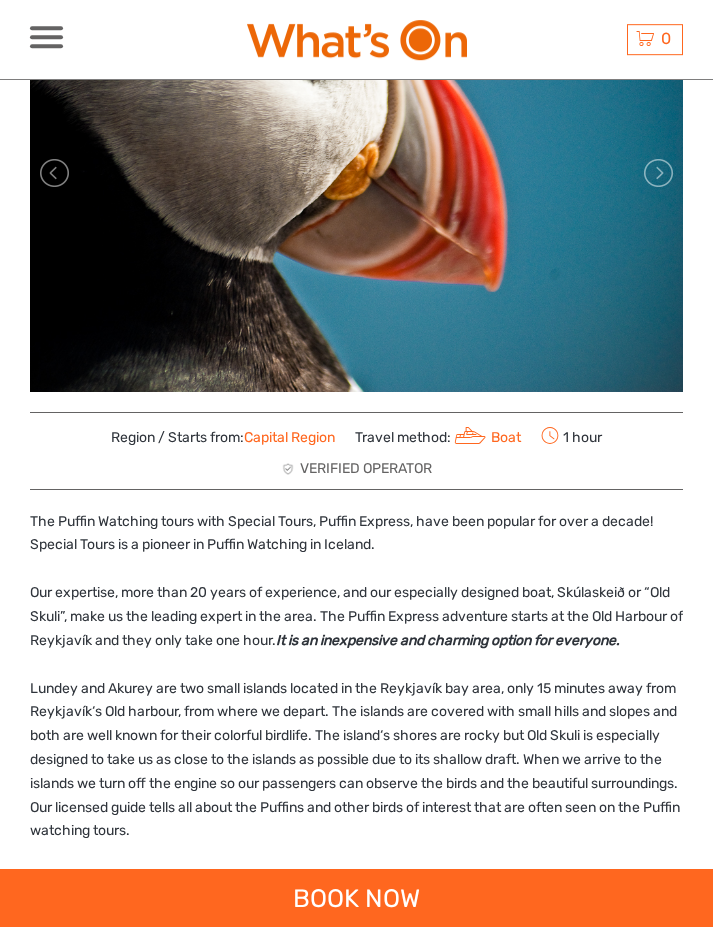 click on "Region / Starts from:
Capital Region
Travel method:
Boat
1 hour" at bounding box center (356, 436) 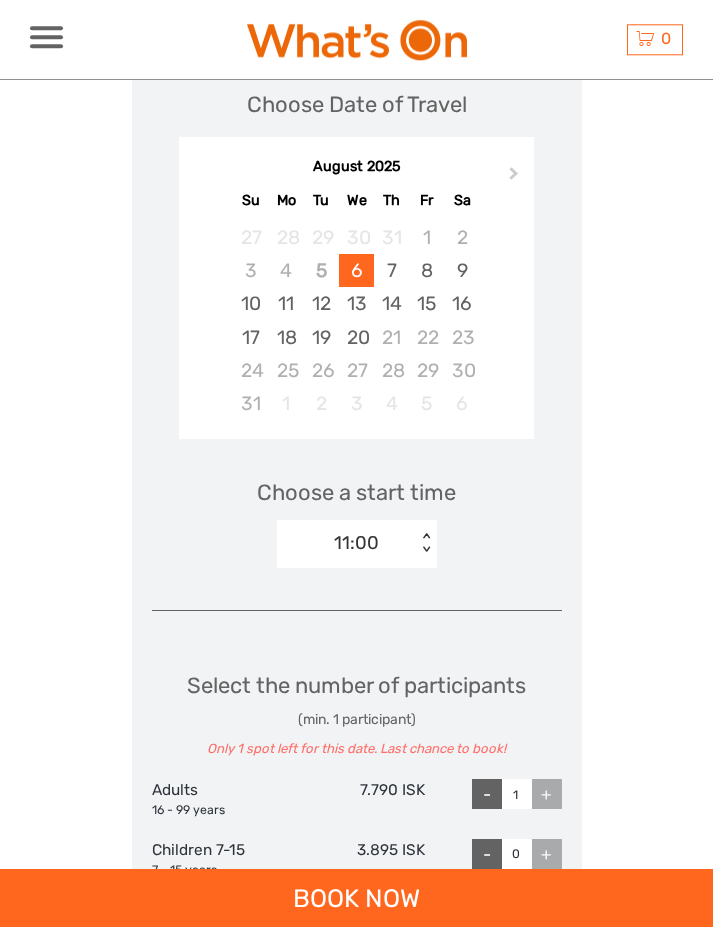 scroll, scrollTop: 2520, scrollLeft: 0, axis: vertical 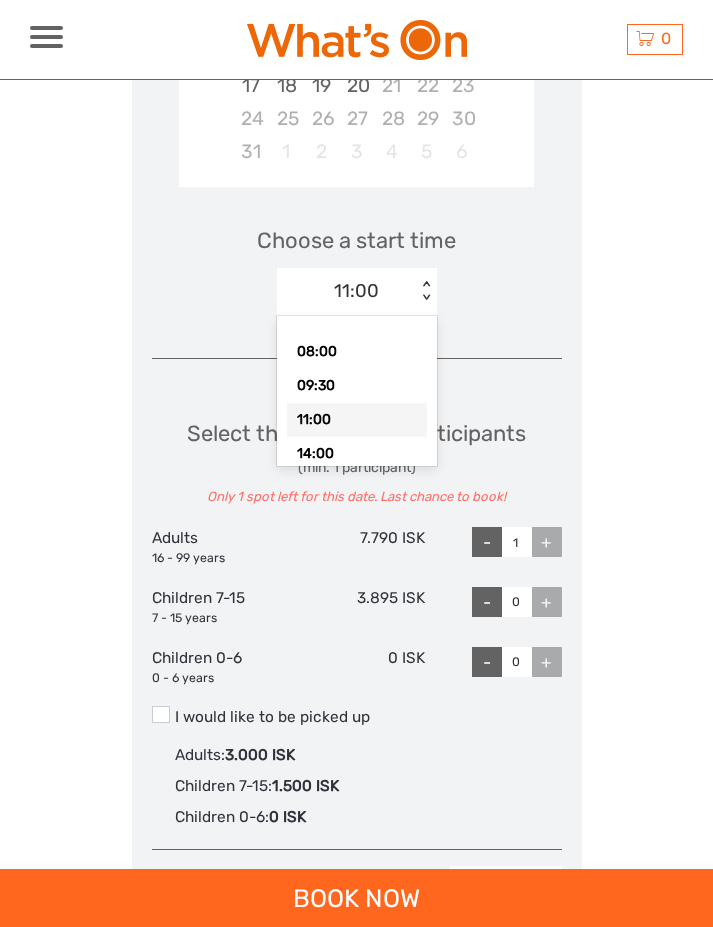 click on "09:30" at bounding box center [357, 386] 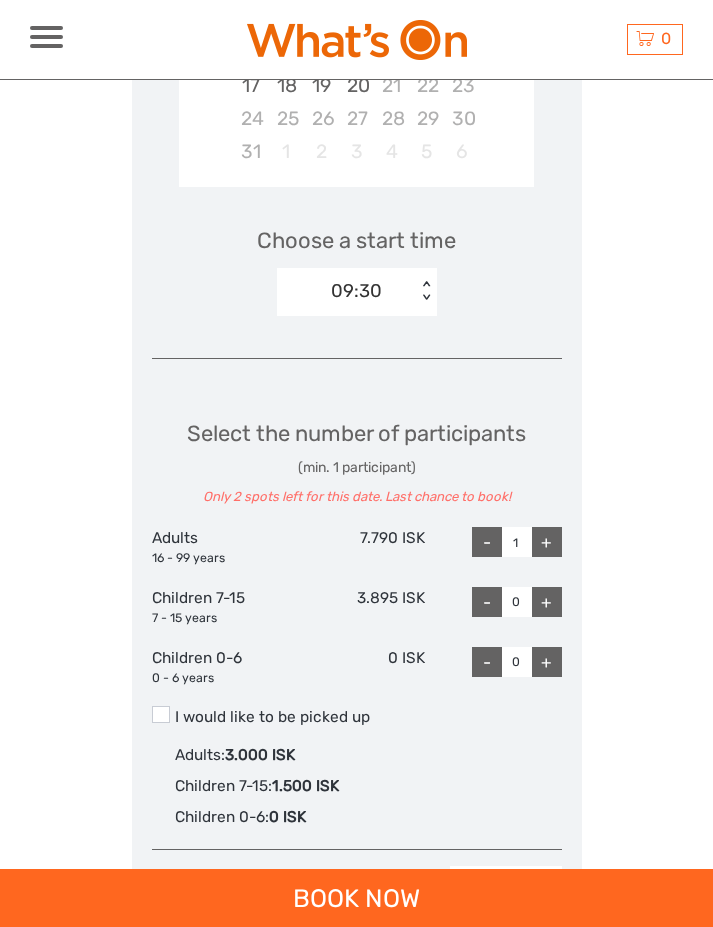 click on "+" at bounding box center (547, 542) 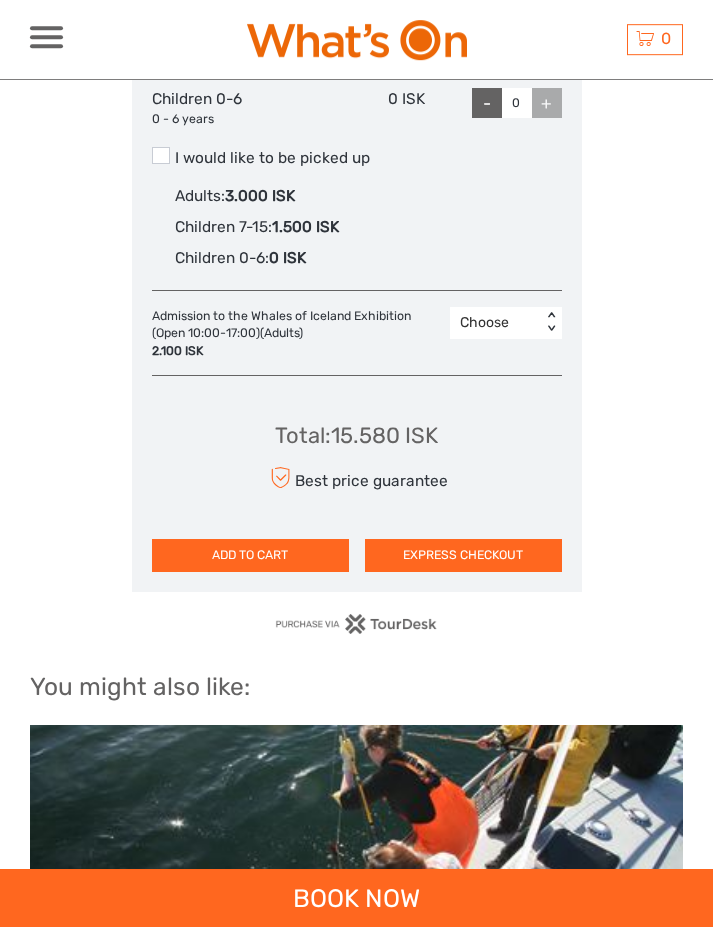 scroll, scrollTop: 3363, scrollLeft: 0, axis: vertical 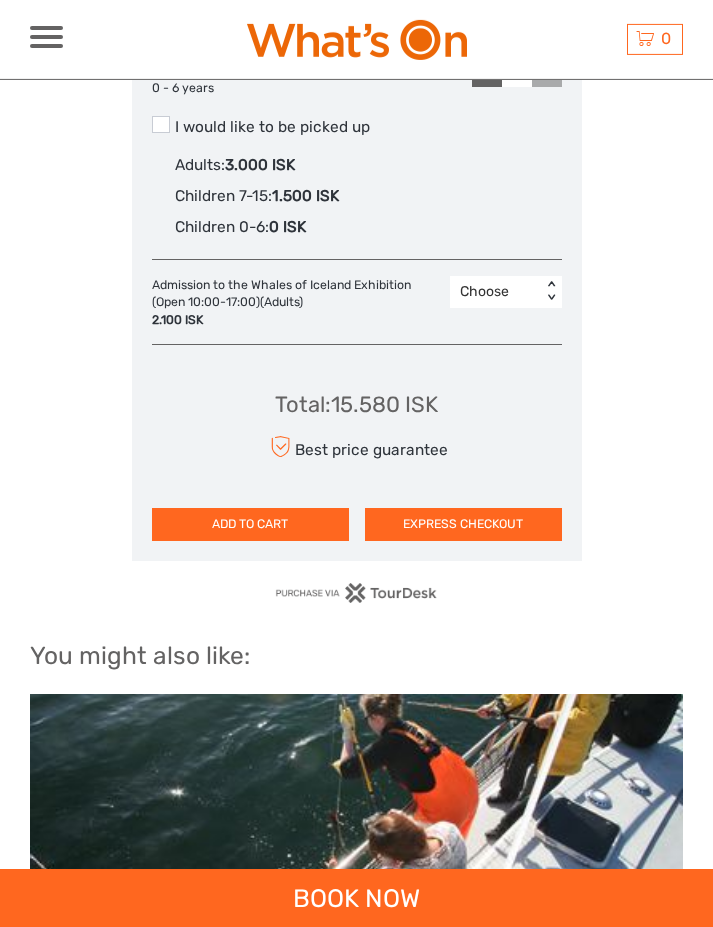 click on "ADD TO CART" at bounding box center (250, 524) 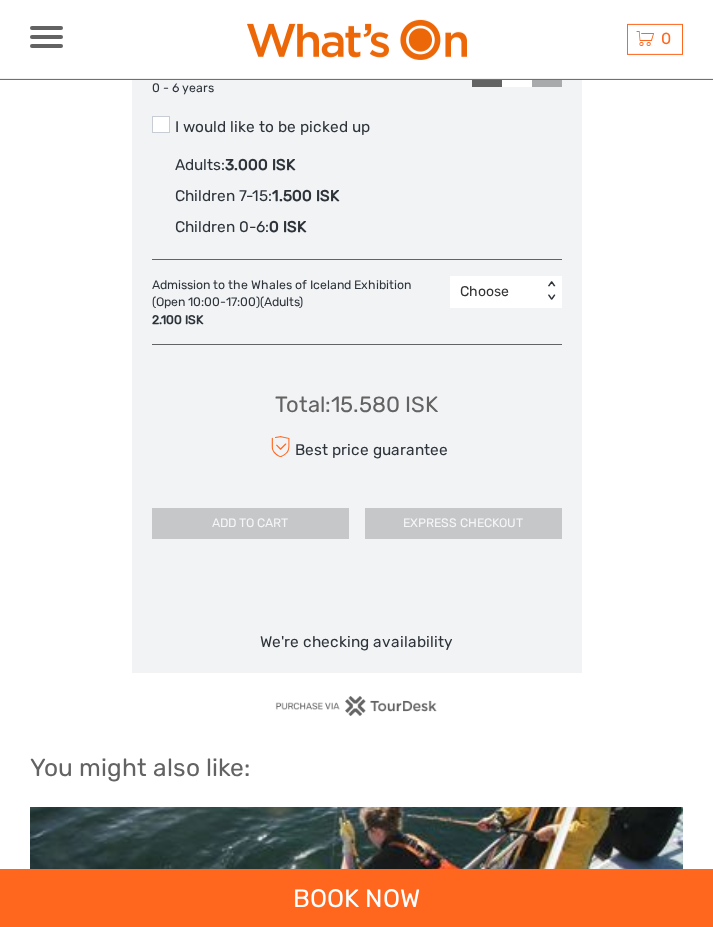 scroll, scrollTop: 3364, scrollLeft: 0, axis: vertical 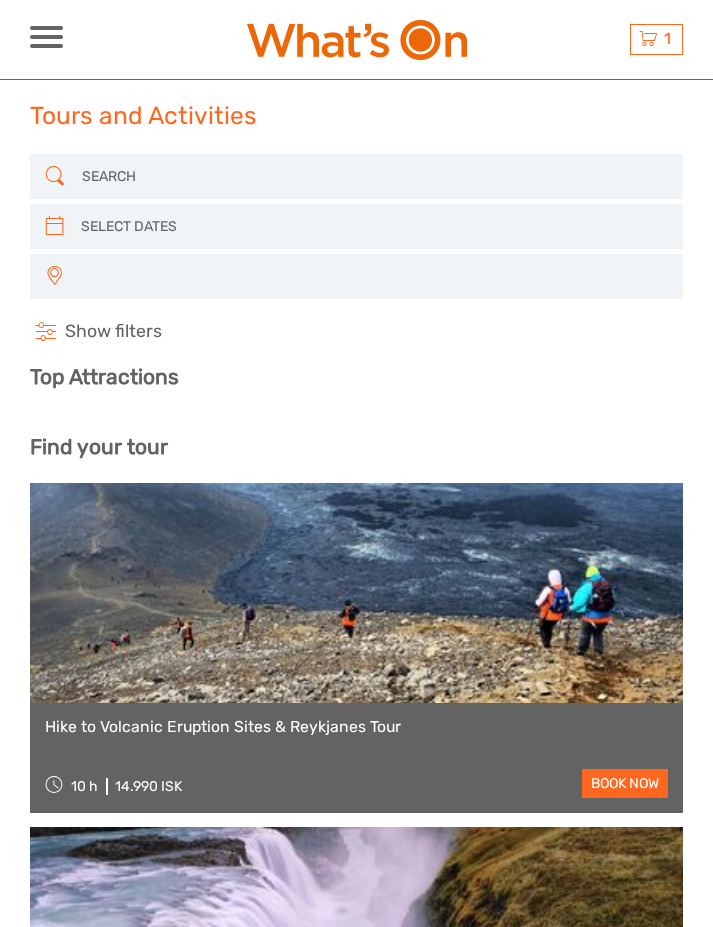 select 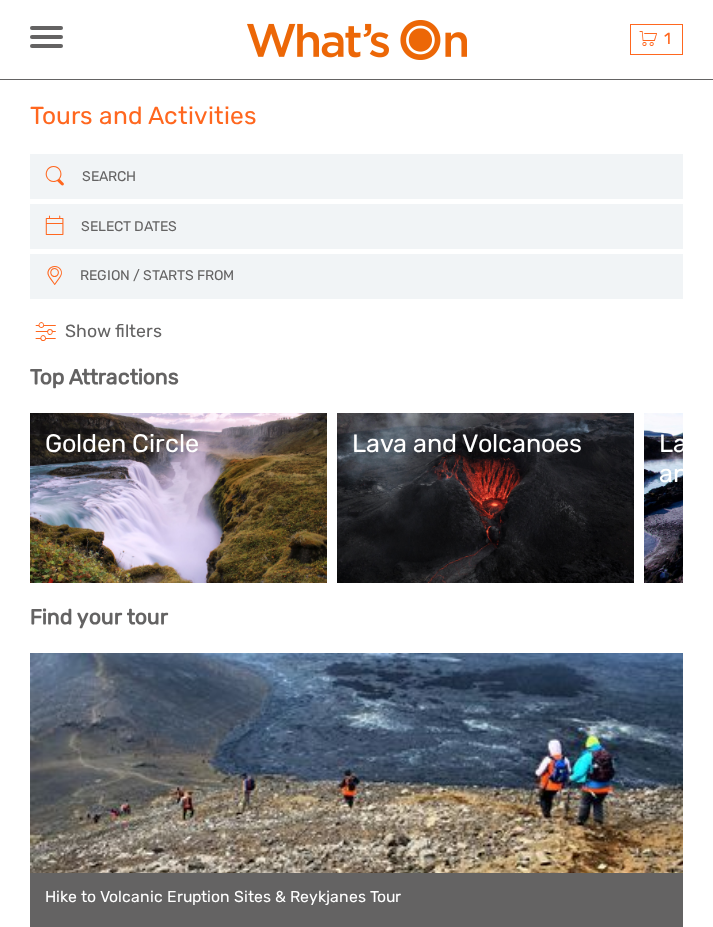 scroll, scrollTop: 0, scrollLeft: 0, axis: both 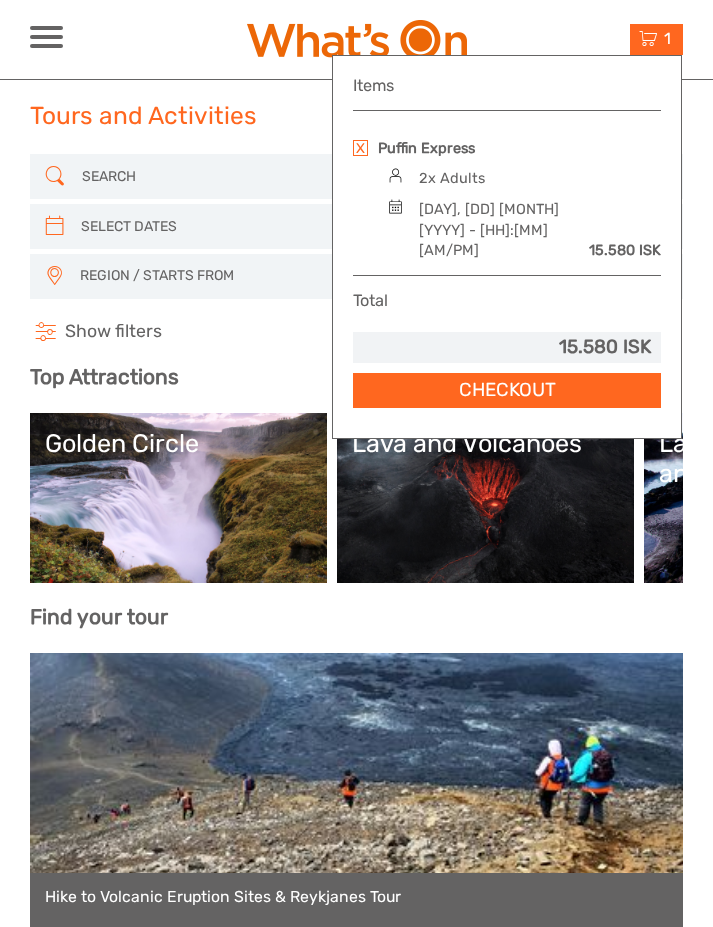 click on "Checkout" at bounding box center [507, 390] 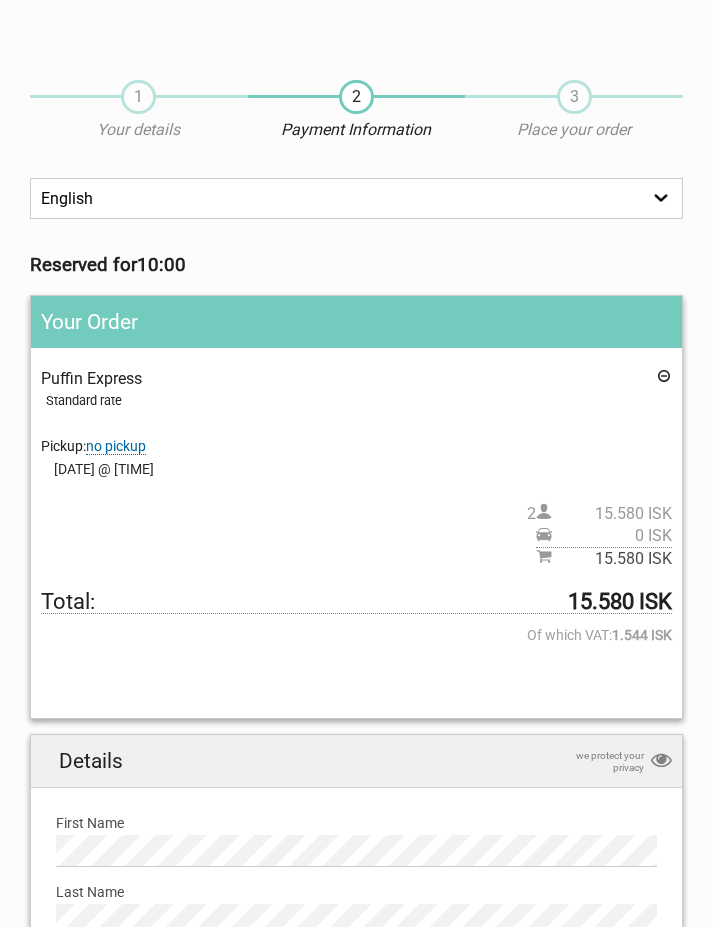 scroll, scrollTop: 0, scrollLeft: 0, axis: both 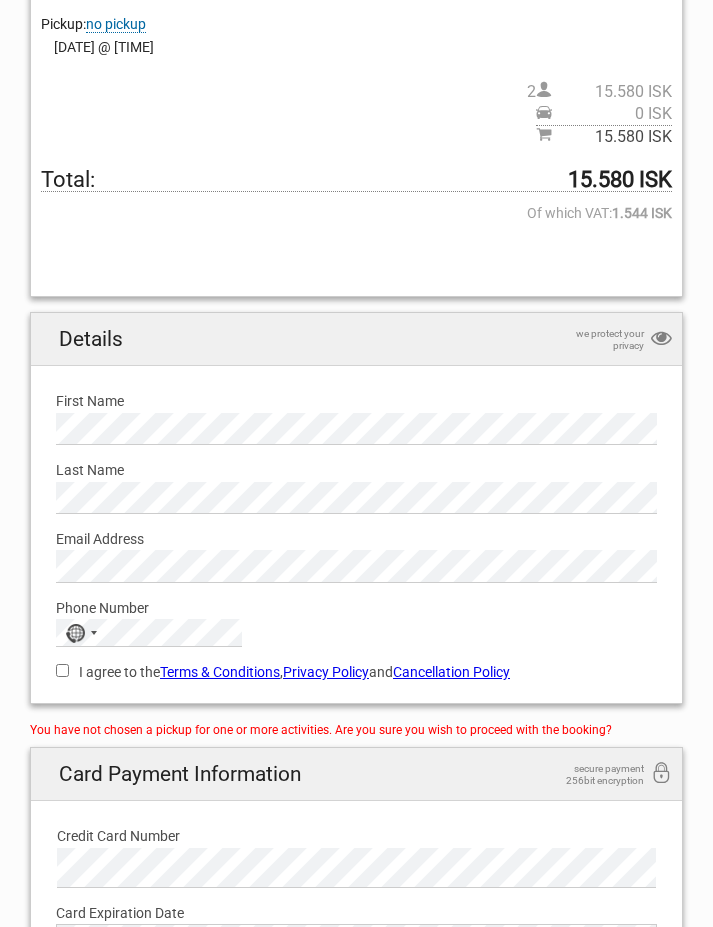 click on "Terms & Conditions" at bounding box center [220, 672] 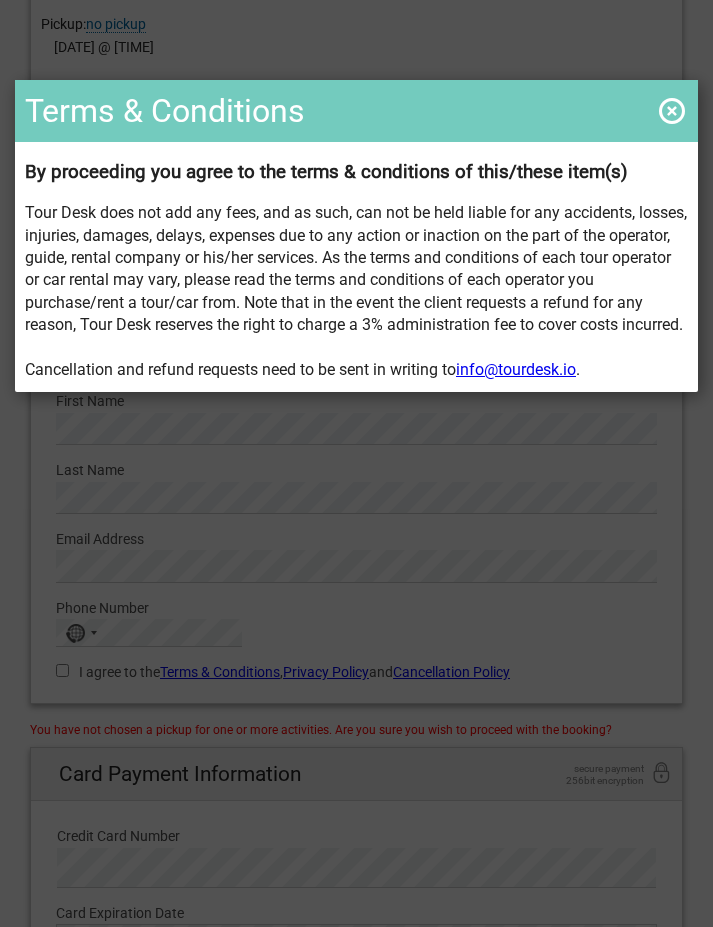click at bounding box center (672, 111) 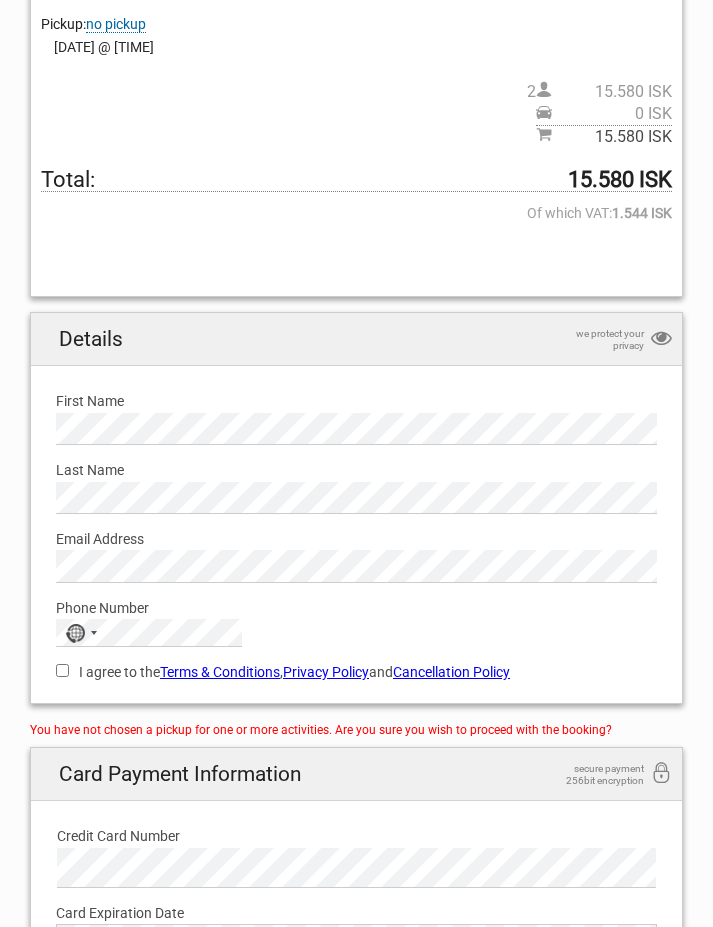 click on "No country selected" at bounding box center (80, 633) 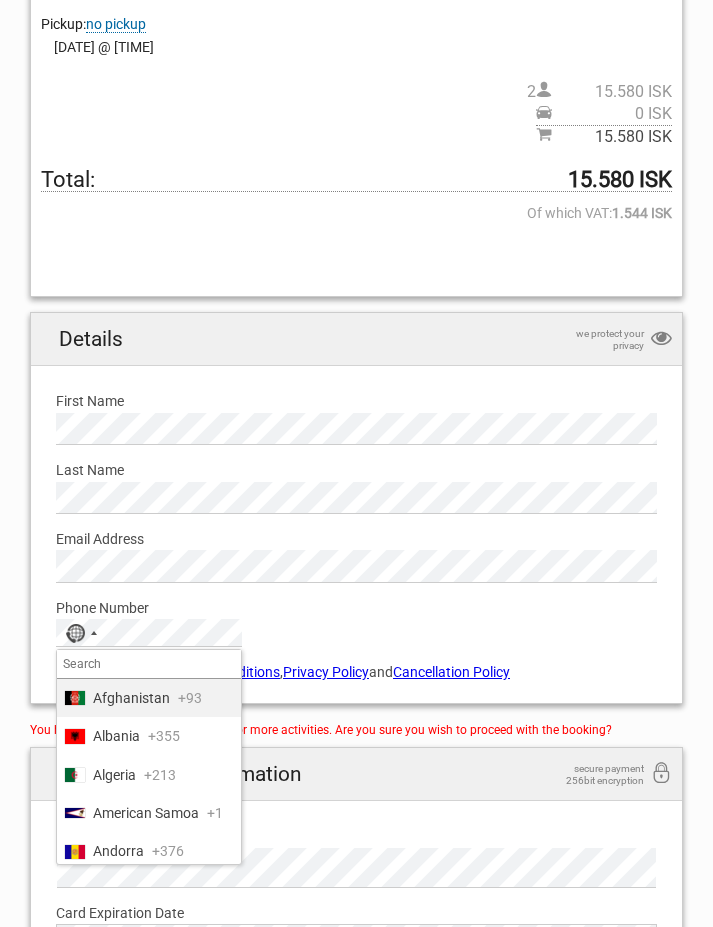 scroll, scrollTop: 438, scrollLeft: 0, axis: vertical 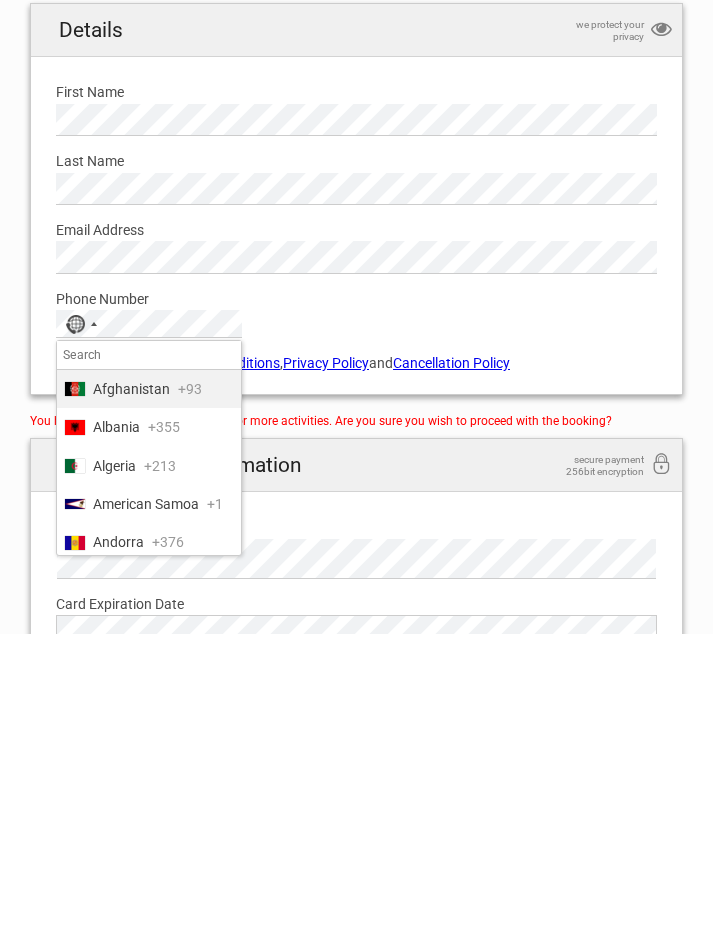 click on "Phone Number" at bounding box center (356, 592) 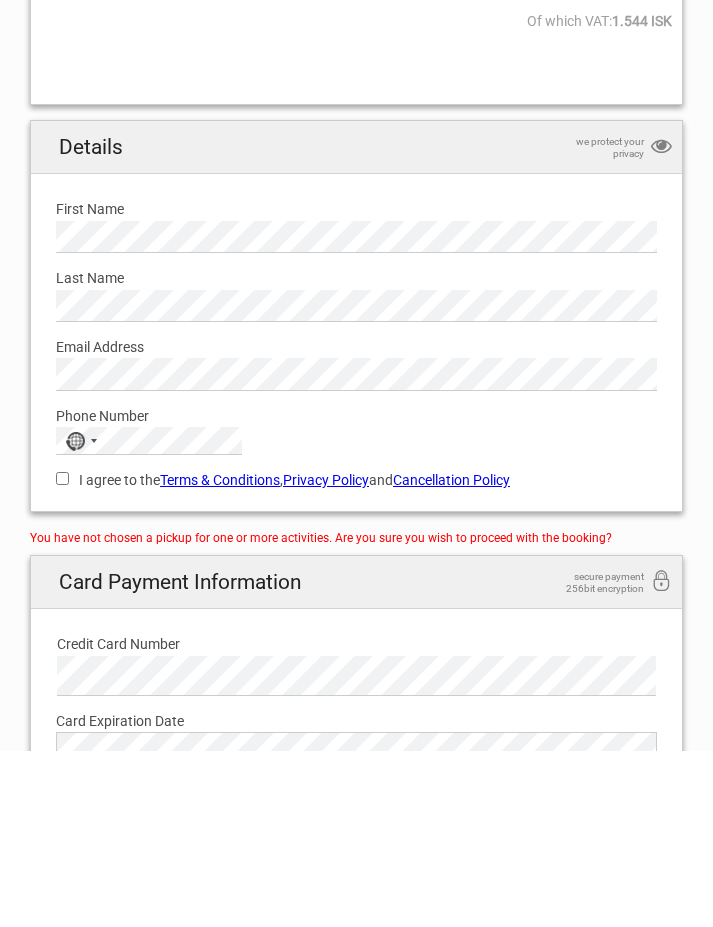 click on "I agree to the  Terms & Conditions ,  Privacy Policy  and  Cancellation Policy" at bounding box center [62, 654] 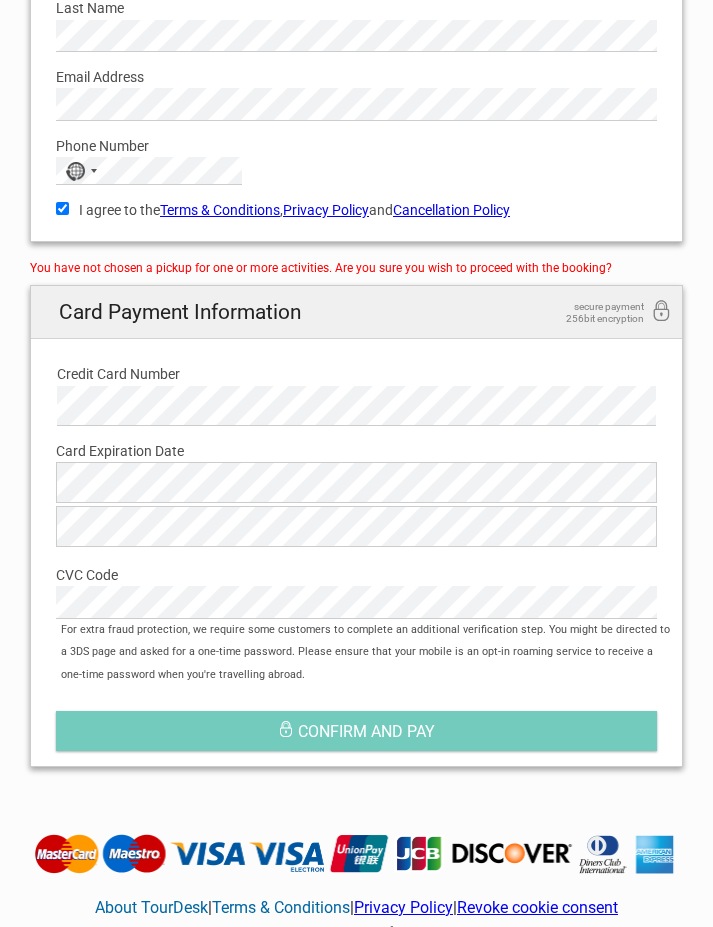 scroll, scrollTop: 885, scrollLeft: 0, axis: vertical 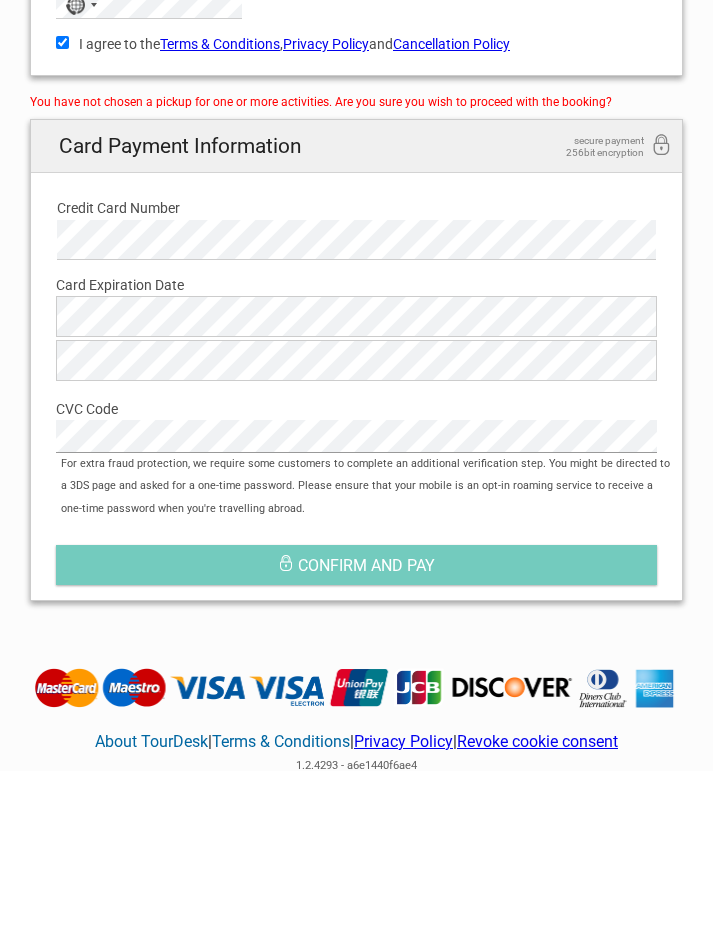 click on "Confirm and pay" at bounding box center (356, 722) 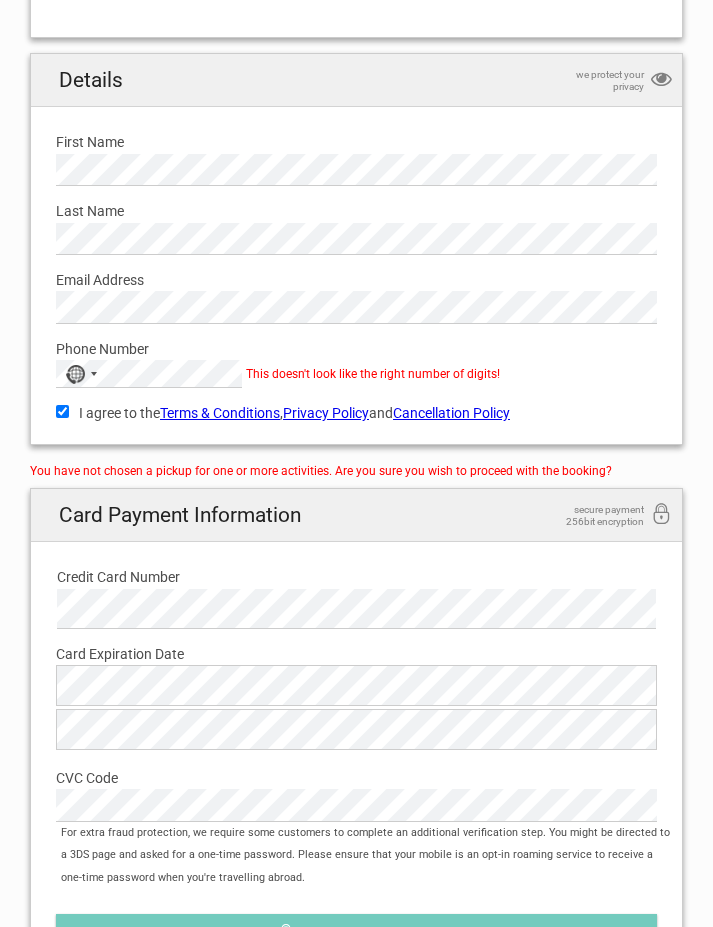 scroll, scrollTop: 679, scrollLeft: 0, axis: vertical 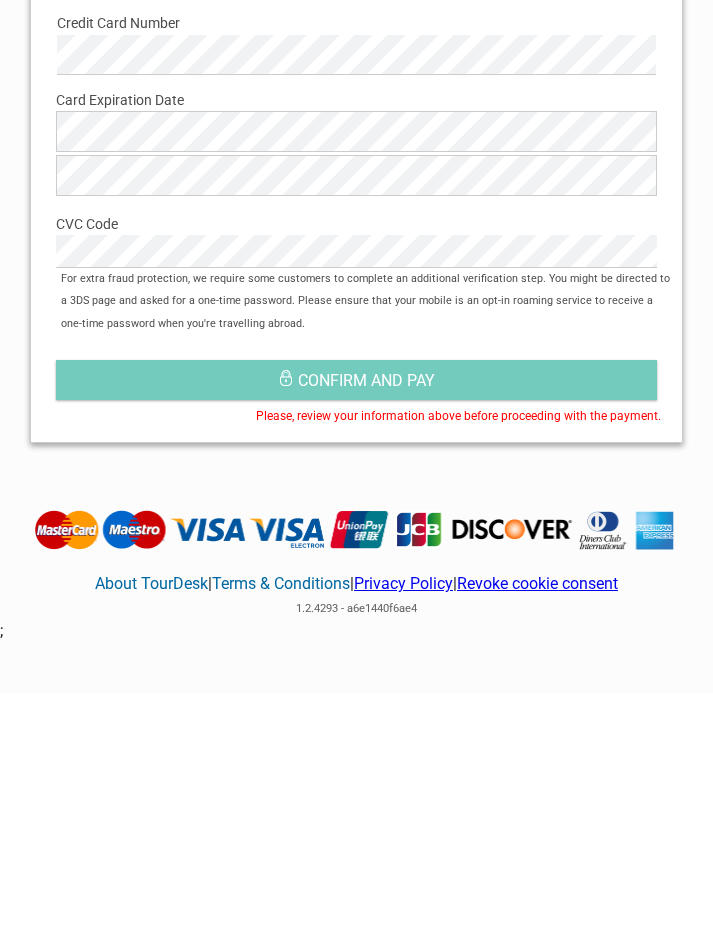 click on "Confirm and pay" at bounding box center [356, 614] 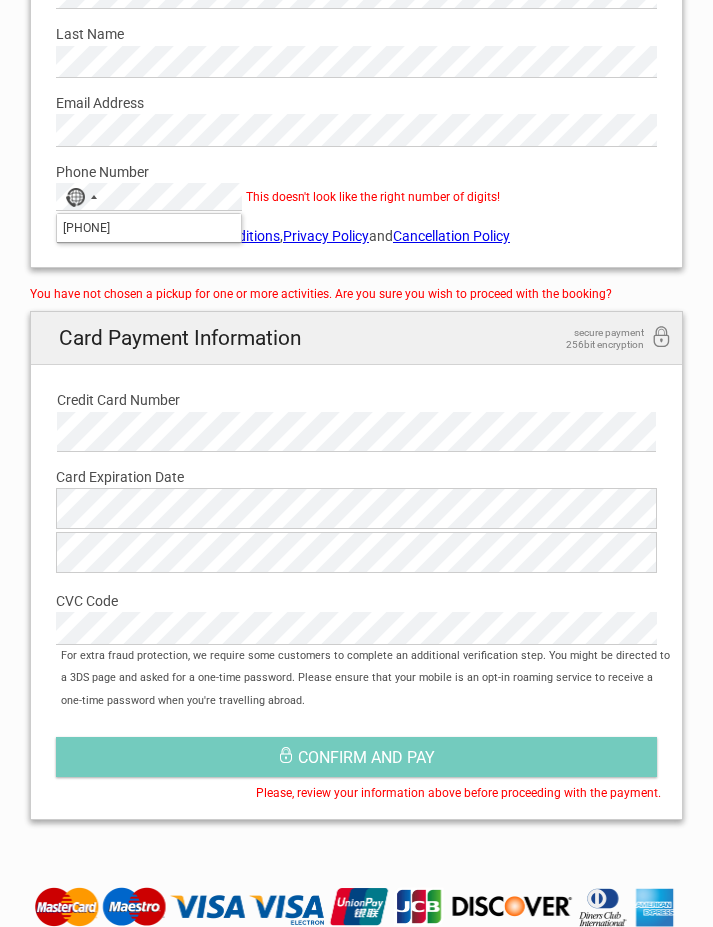 click on "+3545146000" at bounding box center [149, 228] 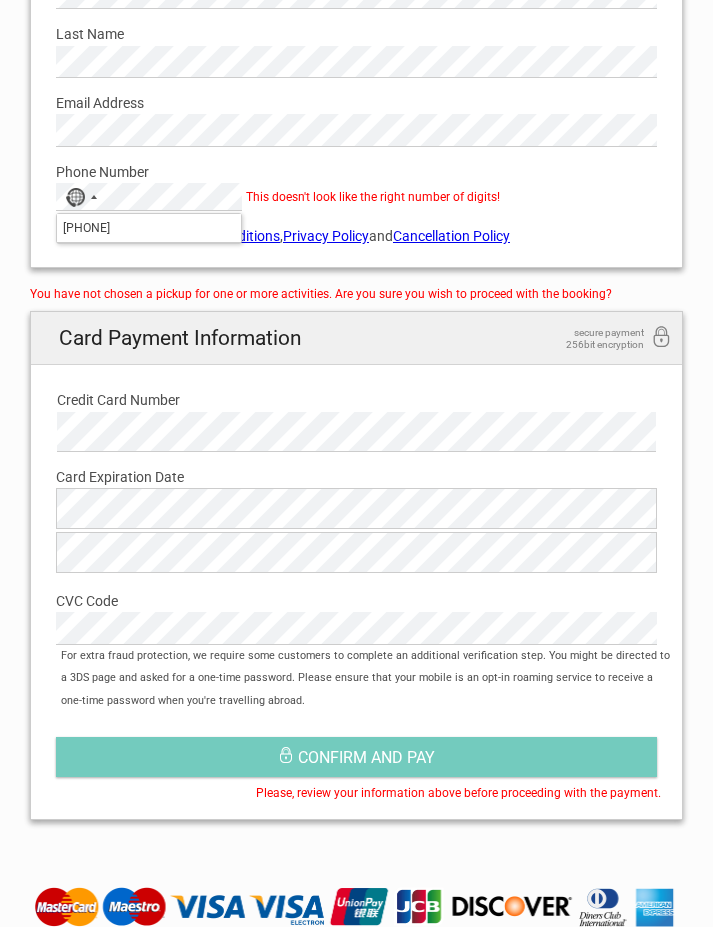 click on "Phone Number" at bounding box center [356, 172] 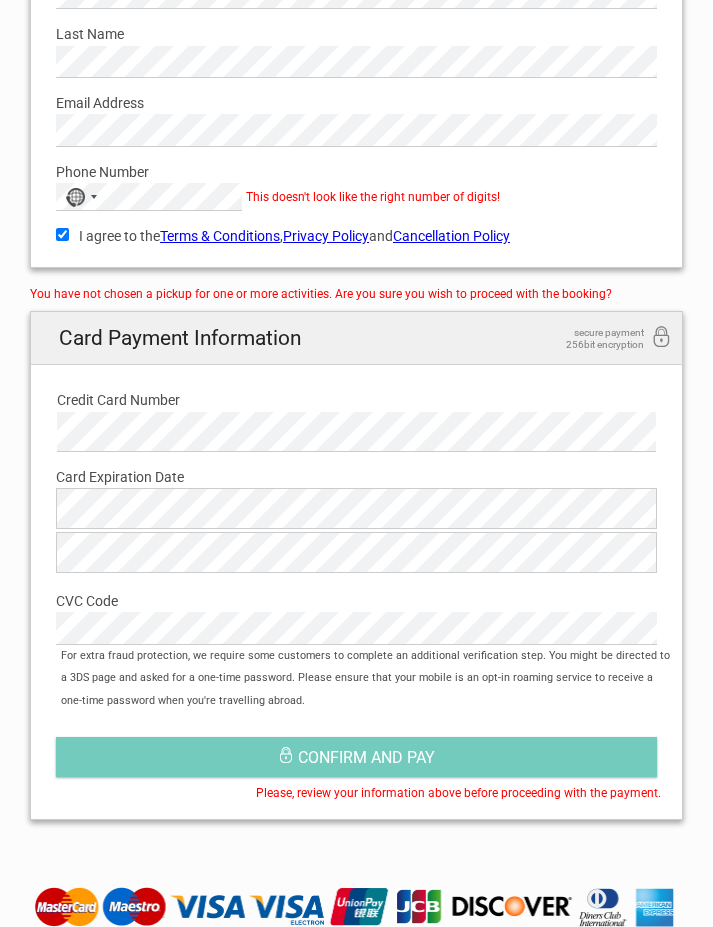 click on "Phone Number
No country selected +3545146000 No results found
Please provide us with your phone number.
Please check that your phone number is correct.
Please select your country code.
This doesn't look like the right number of digits!" at bounding box center [356, 179] 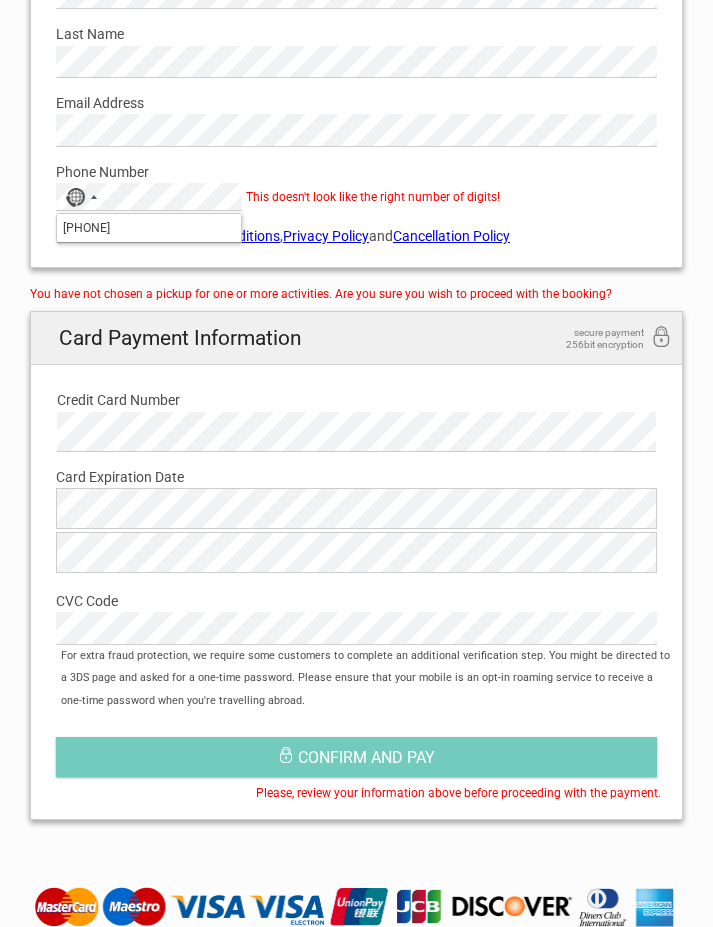 scroll, scrollTop: 858, scrollLeft: 0, axis: vertical 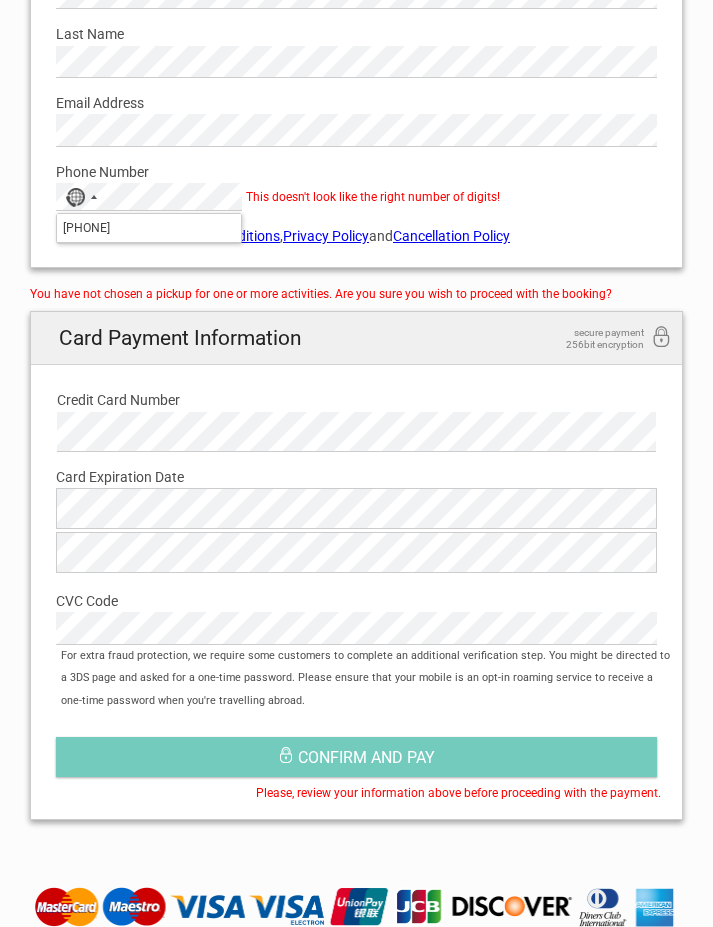 click on "You have not chosen a pickup for one or more activities. Are you sure you wish to proceed with the booking?" at bounding box center [356, 294] 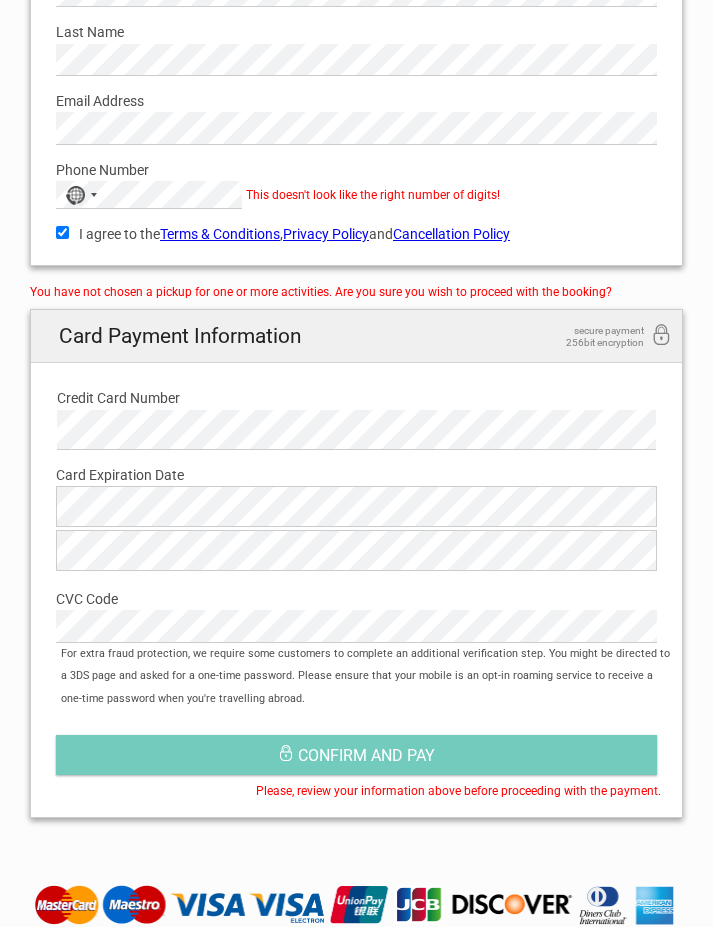 scroll, scrollTop: 859, scrollLeft: 0, axis: vertical 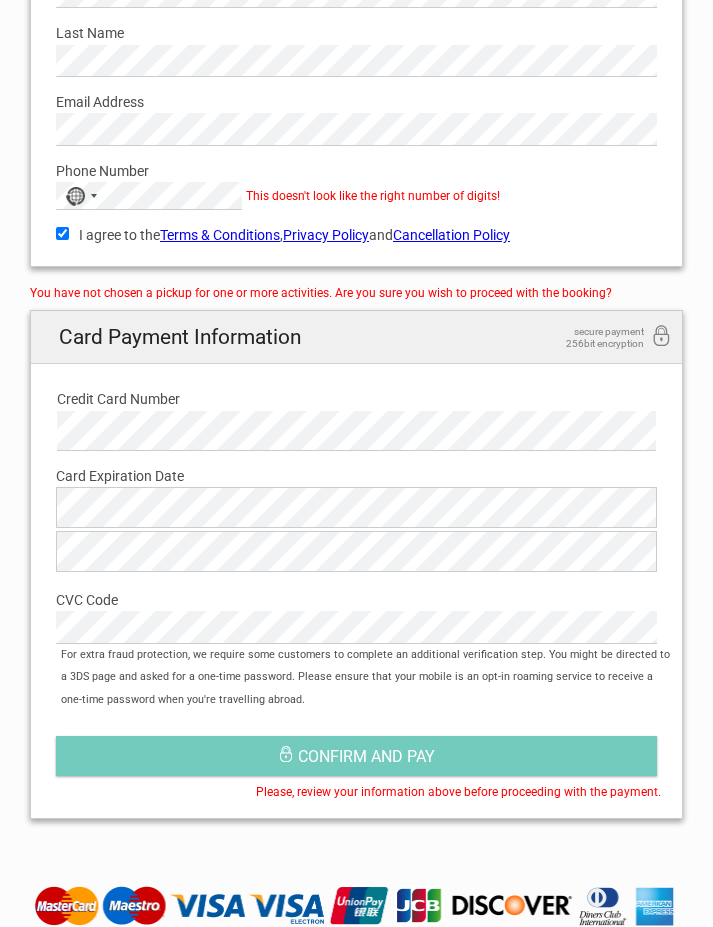 click on "No country selected" at bounding box center (80, 196) 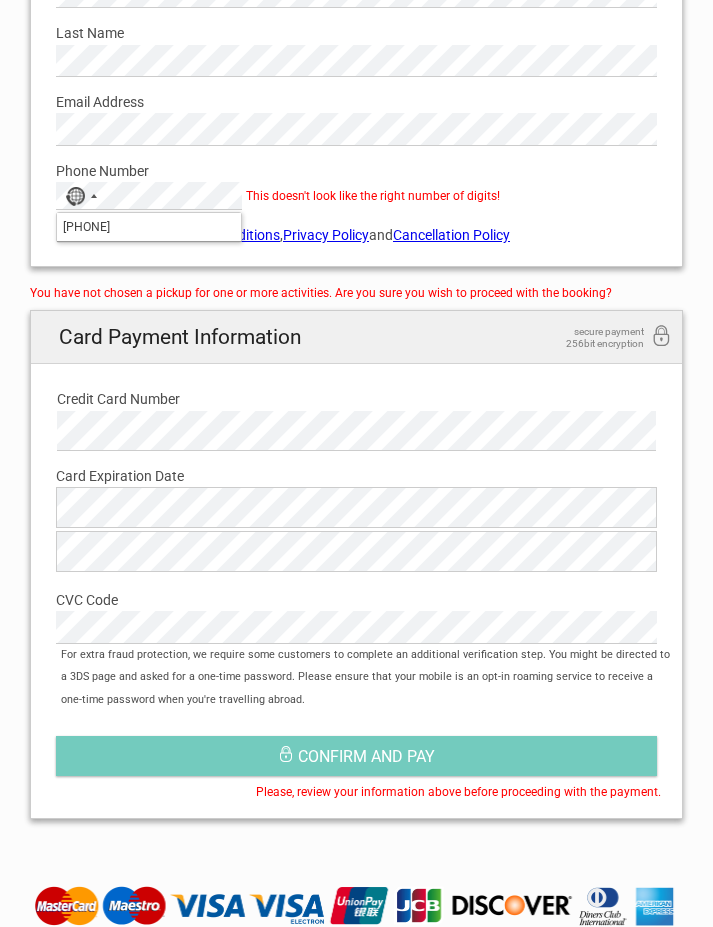 click on "+3545146000" at bounding box center (149, 227) 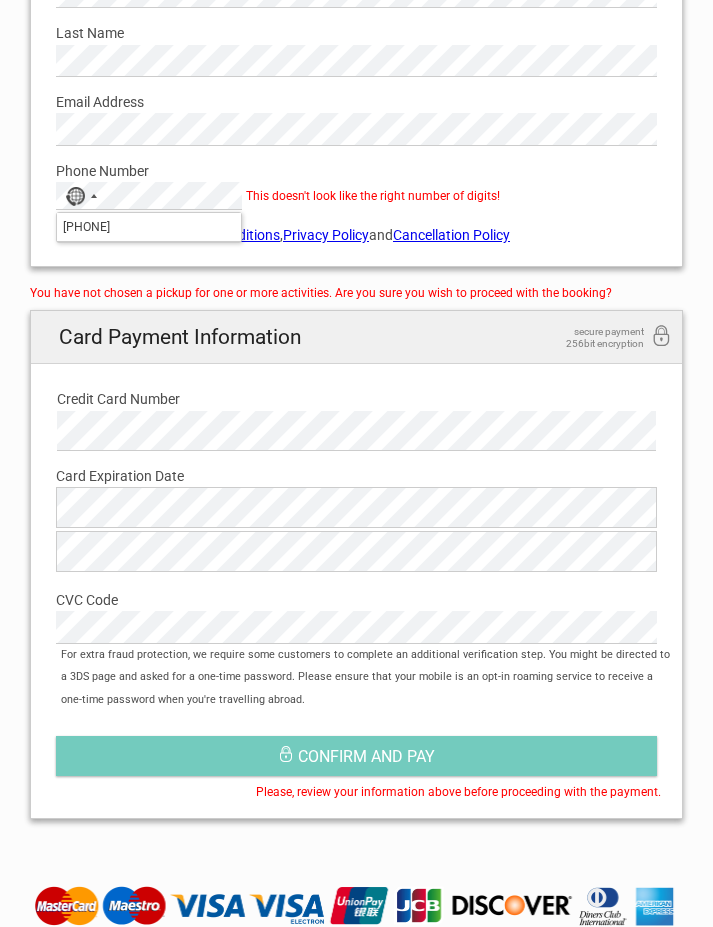 click on "You have not chosen a pickup for one or more activities. Are you sure you wish to proceed with the booking?" at bounding box center [356, 293] 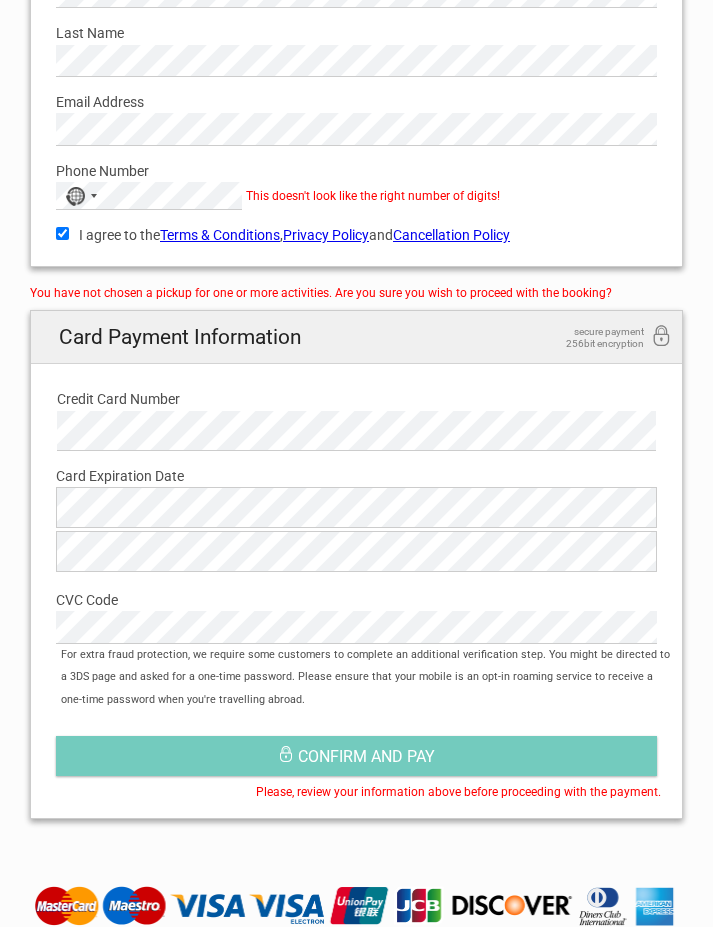 click on "No country selected" at bounding box center [80, 196] 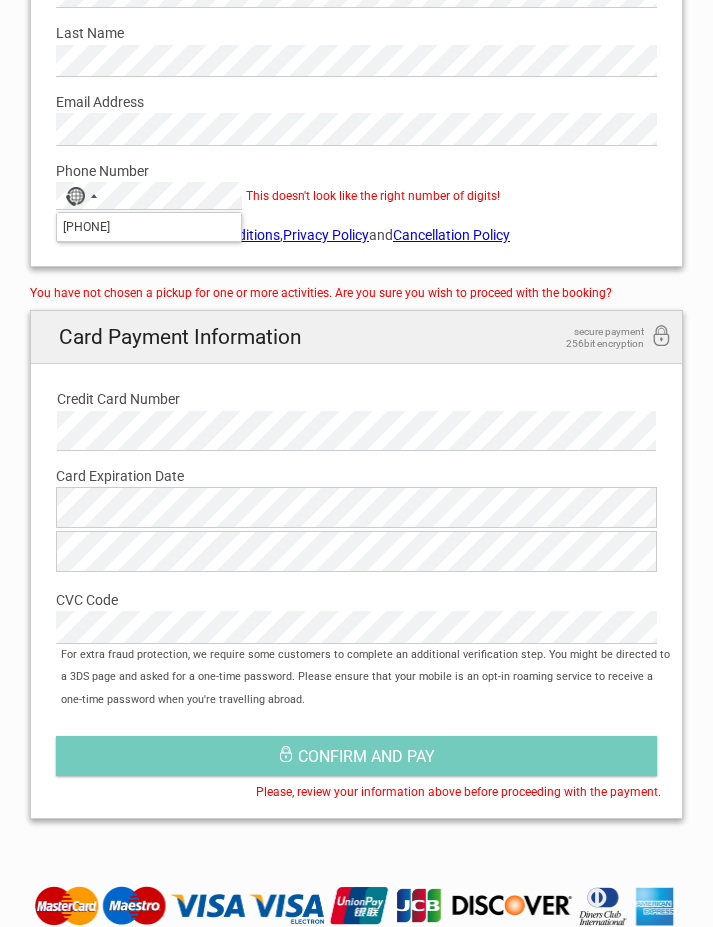 click on "No country selected" at bounding box center [80, 196] 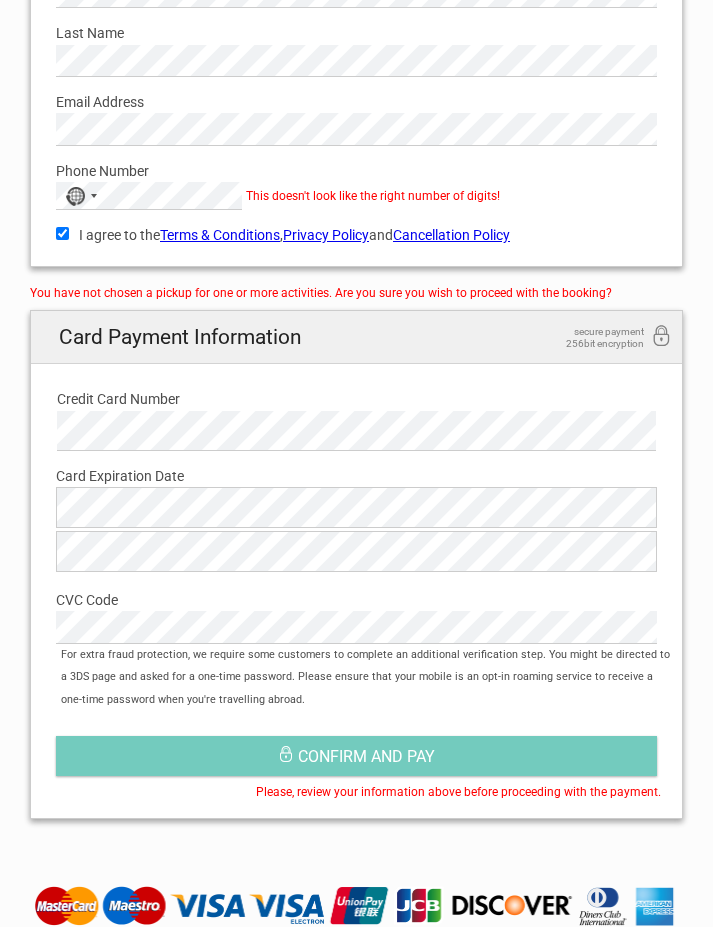 click at bounding box center (356, 906) 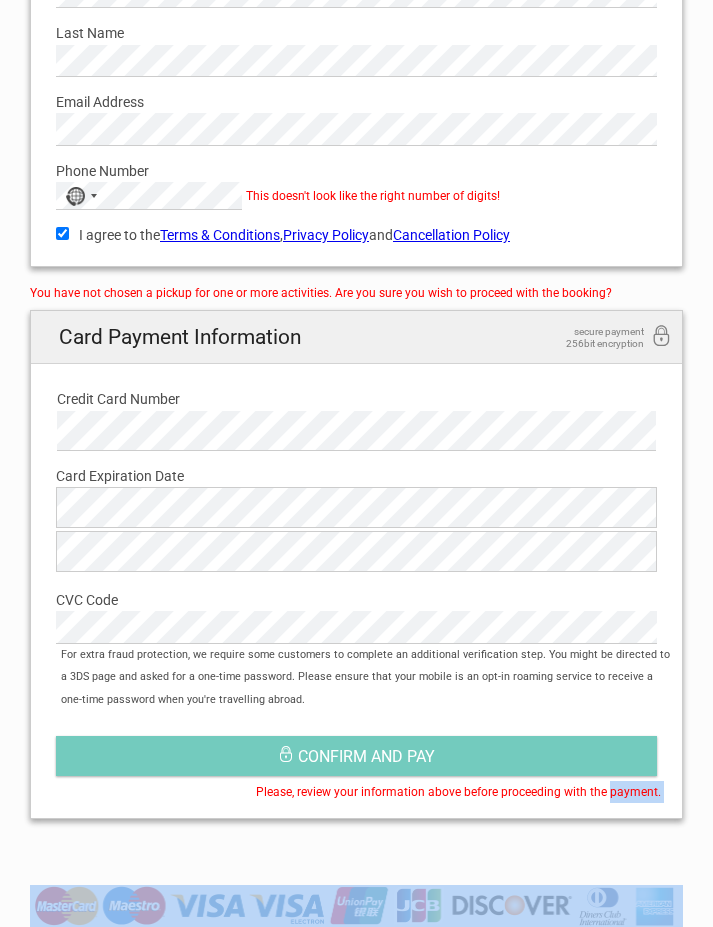 click on "No country selected" at bounding box center (80, 196) 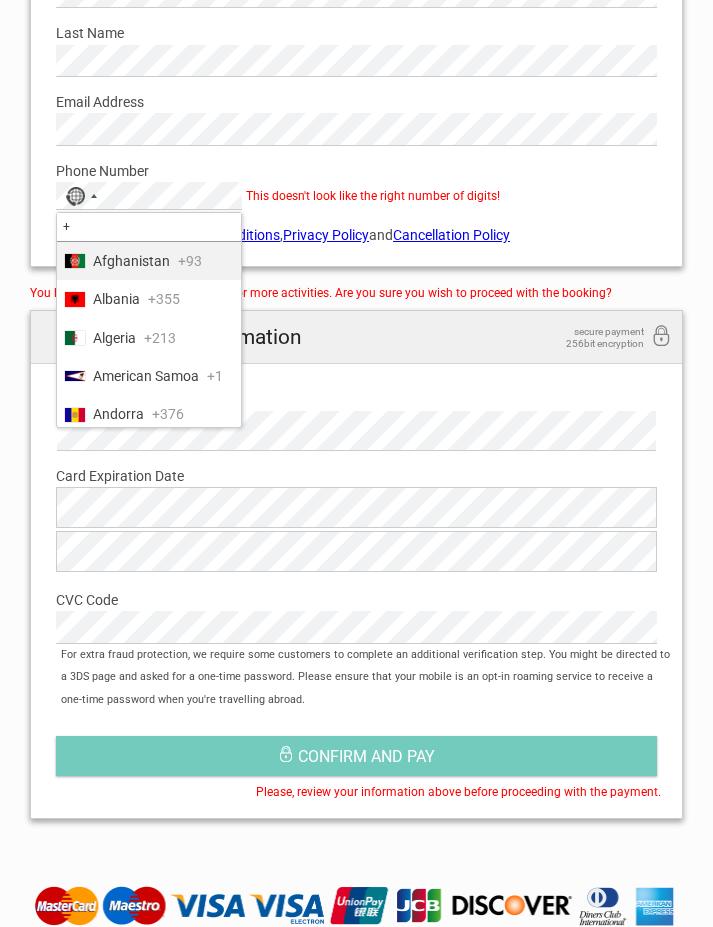 scroll, scrollTop: 0, scrollLeft: 0, axis: both 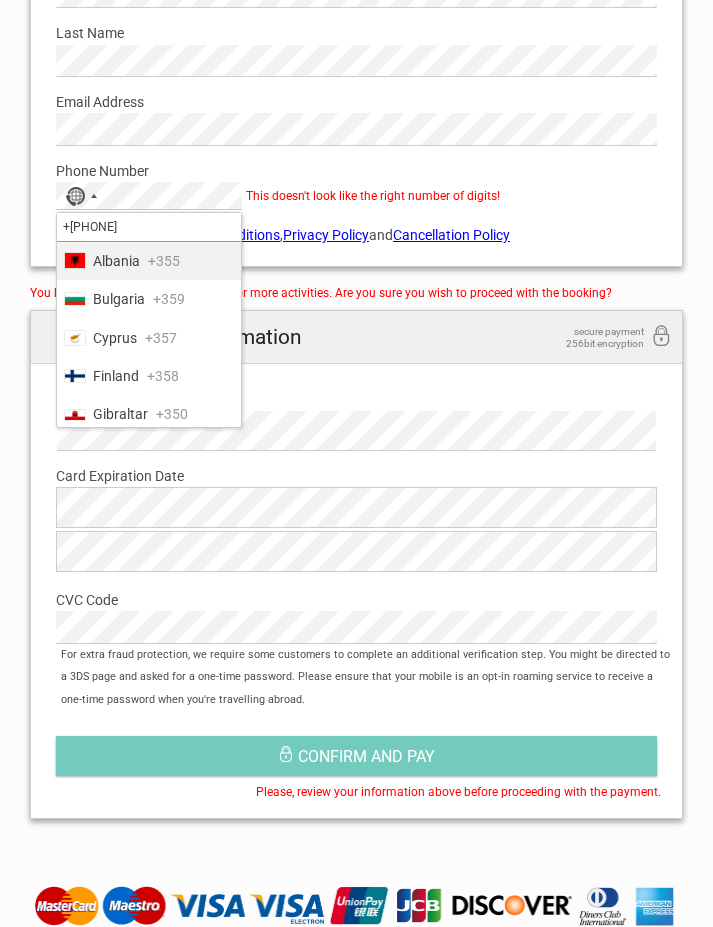 type on "+354" 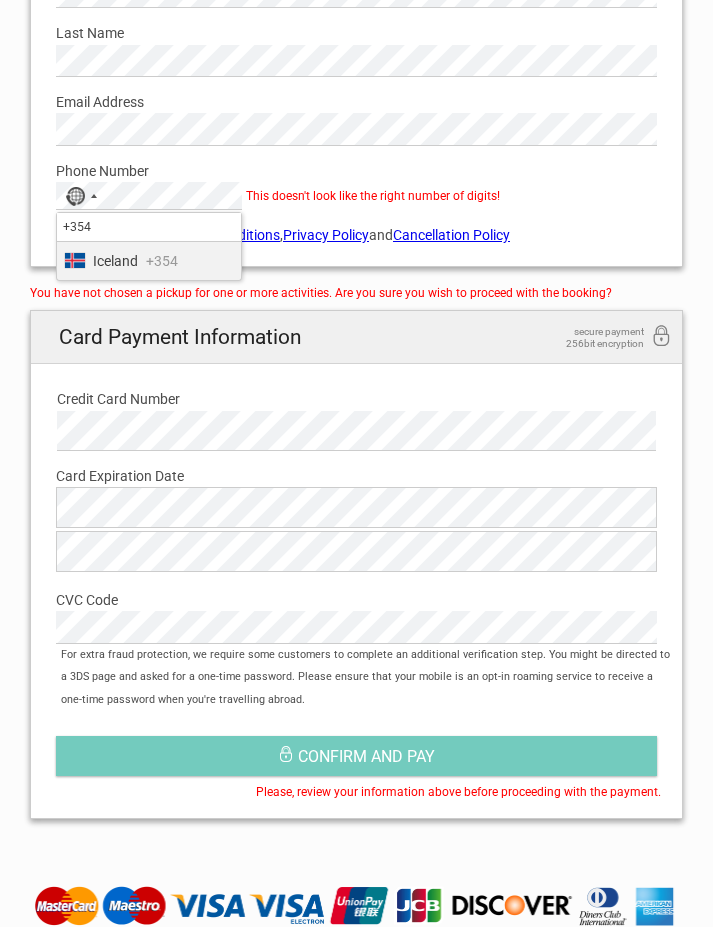 click on "+354" at bounding box center [162, 261] 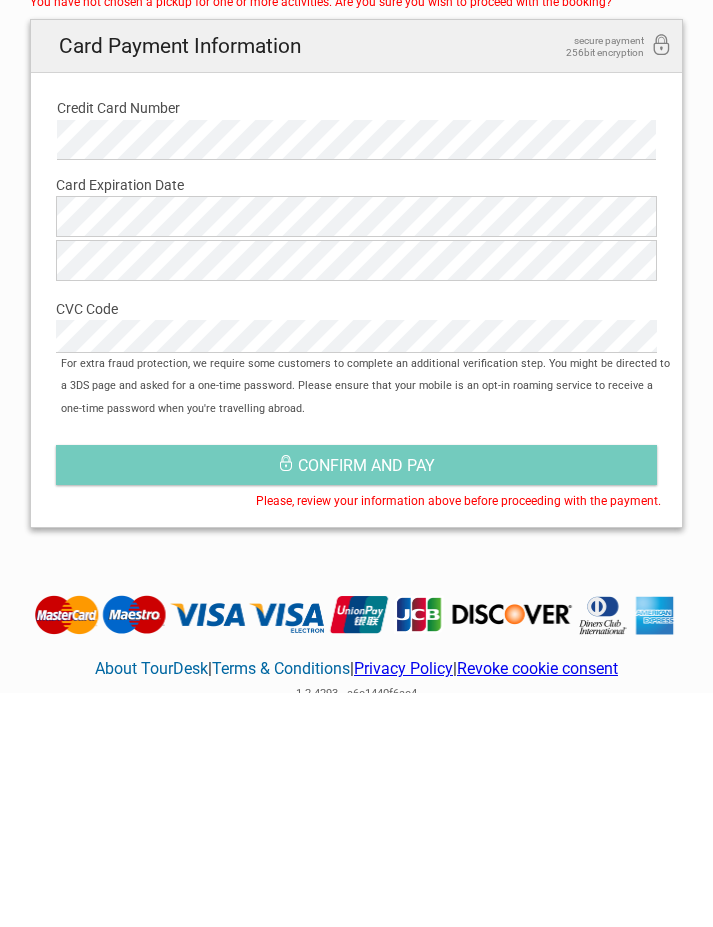 scroll, scrollTop: 946, scrollLeft: 0, axis: vertical 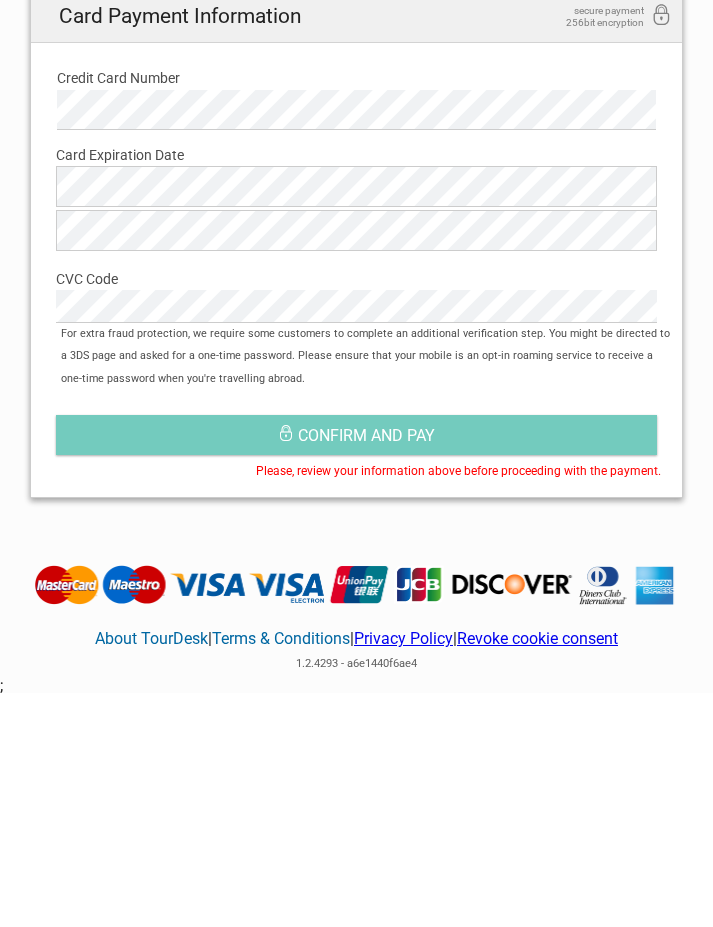 click on "Confirm and pay" at bounding box center [356, 669] 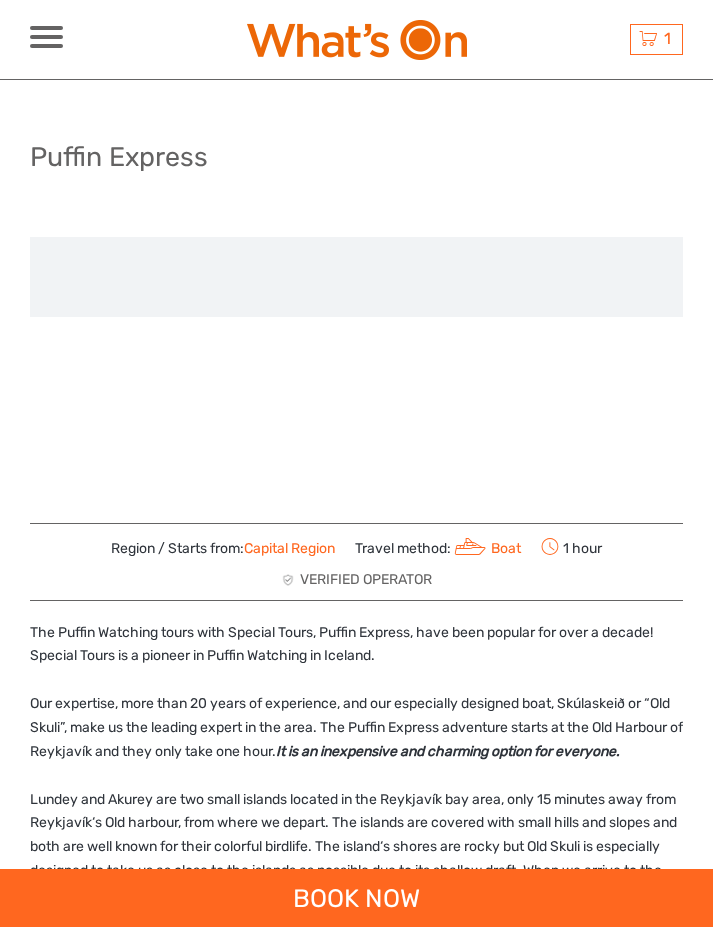scroll, scrollTop: 0, scrollLeft: 0, axis: both 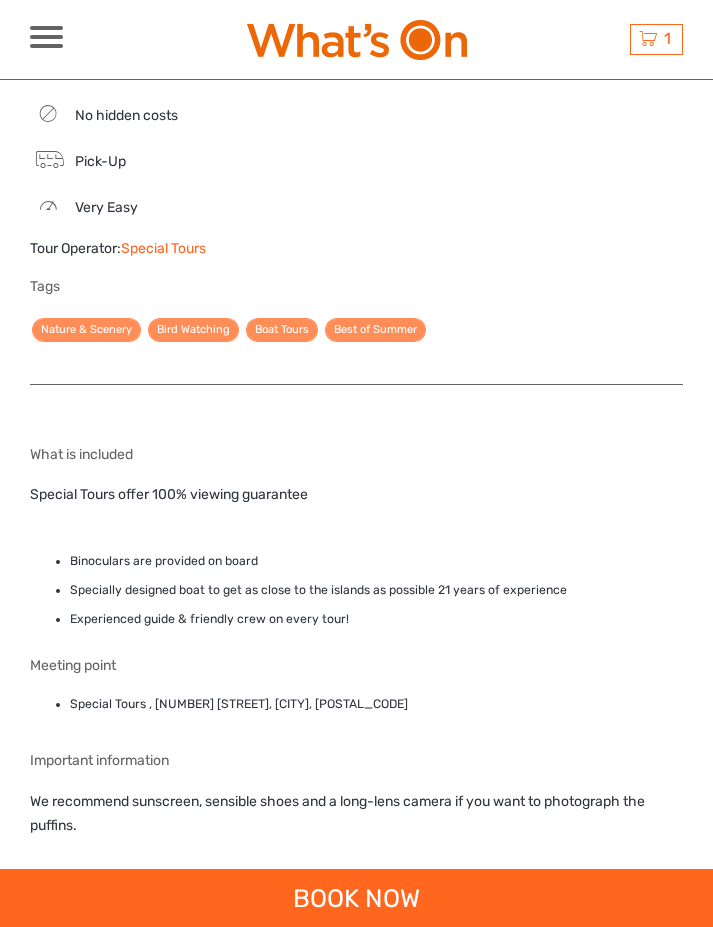 click on "BOOK NOW" at bounding box center (356, 898) 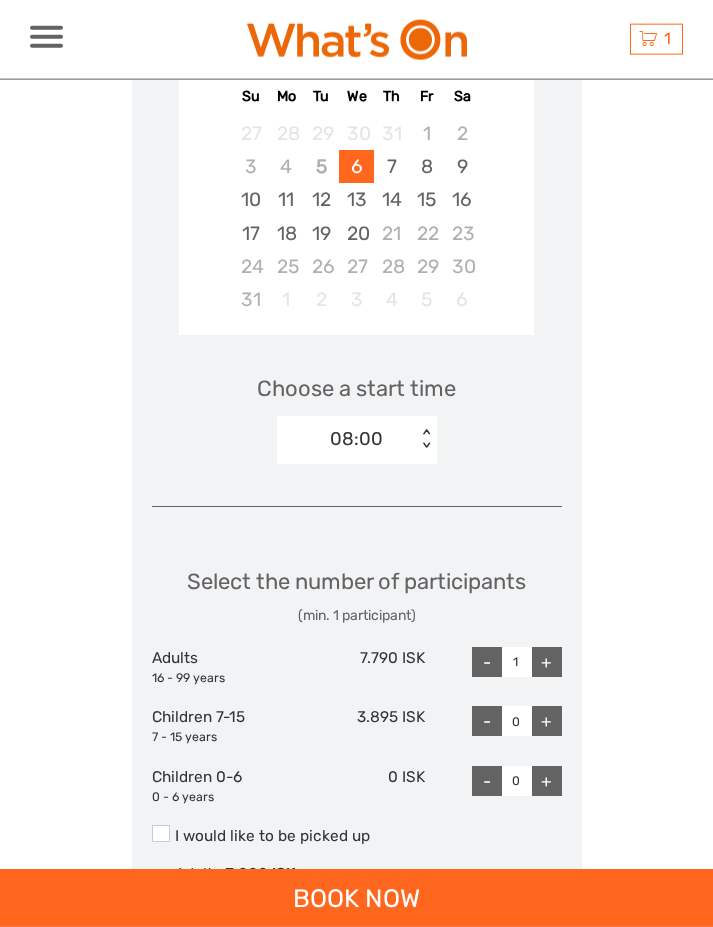 scroll, scrollTop: 2626, scrollLeft: 0, axis: vertical 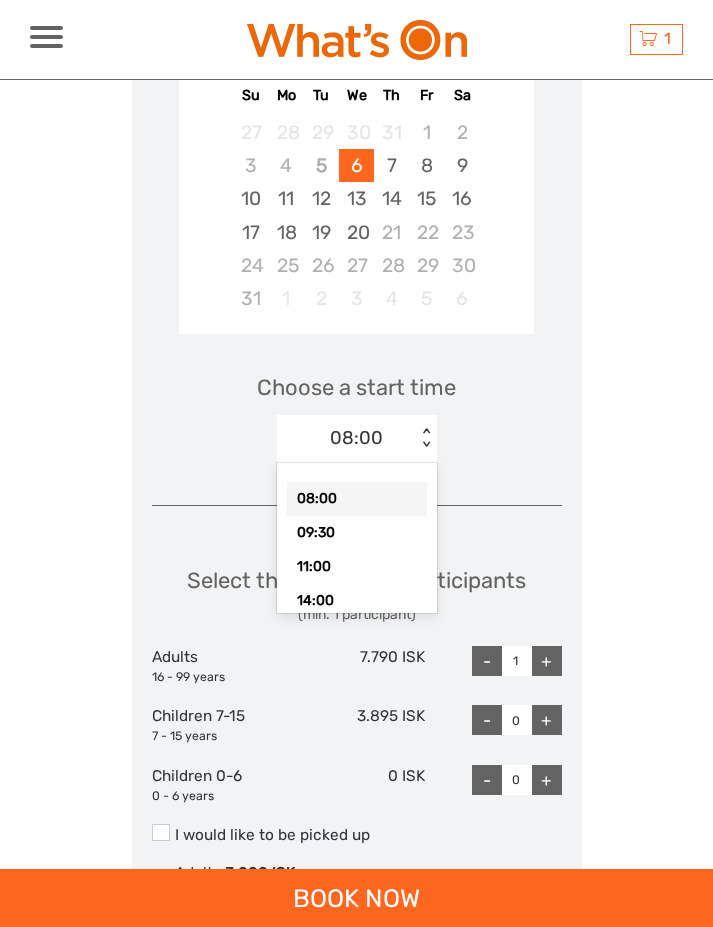 click on "09:30" at bounding box center [357, 533] 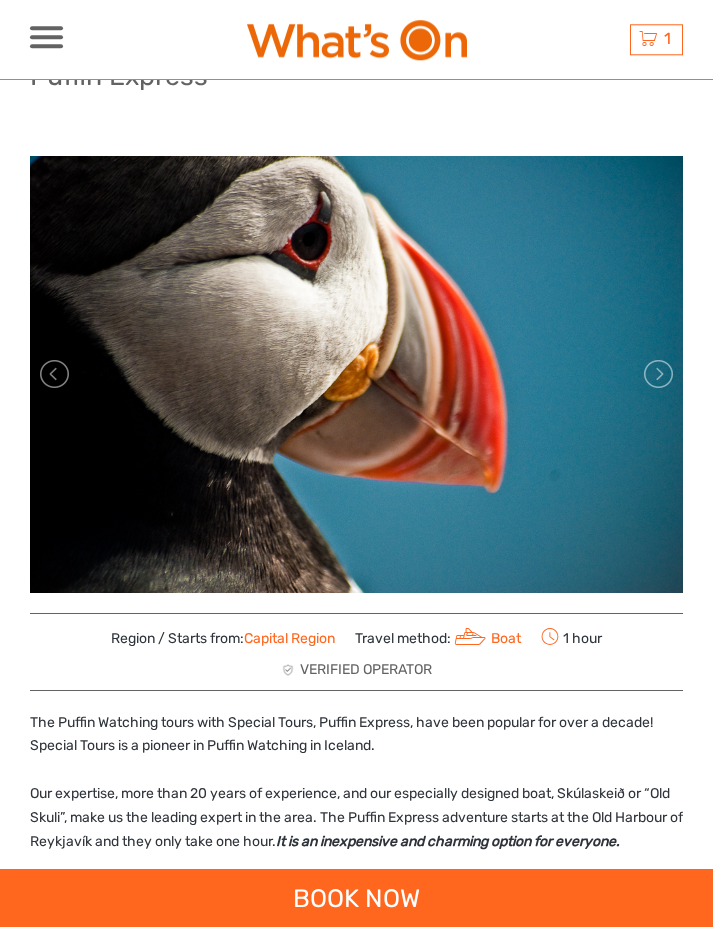 scroll, scrollTop: 0, scrollLeft: 0, axis: both 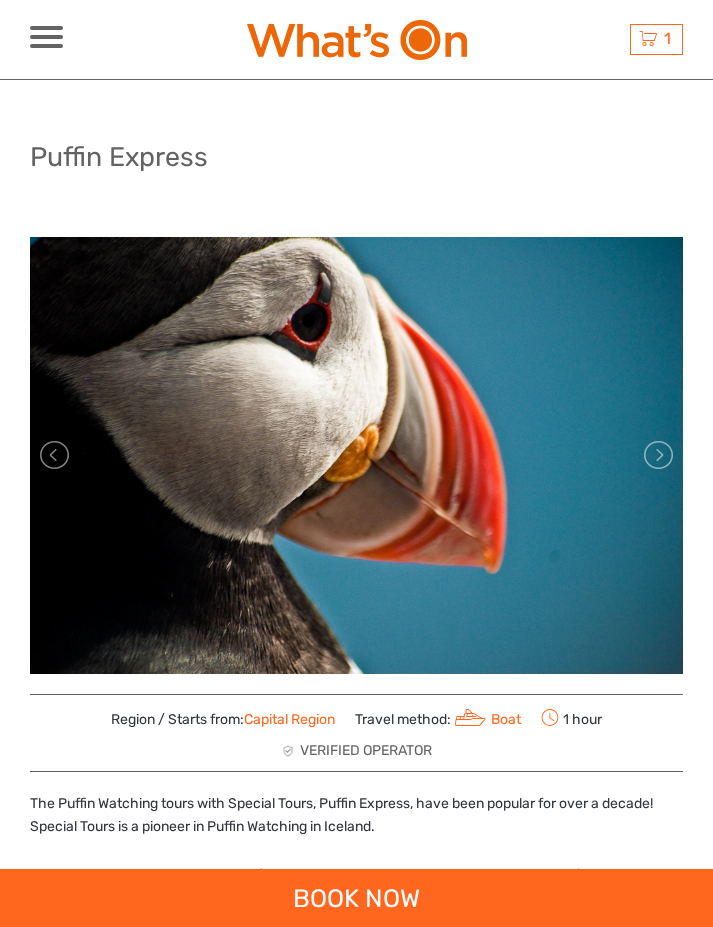 click on "BOOK NOW" at bounding box center [356, 898] 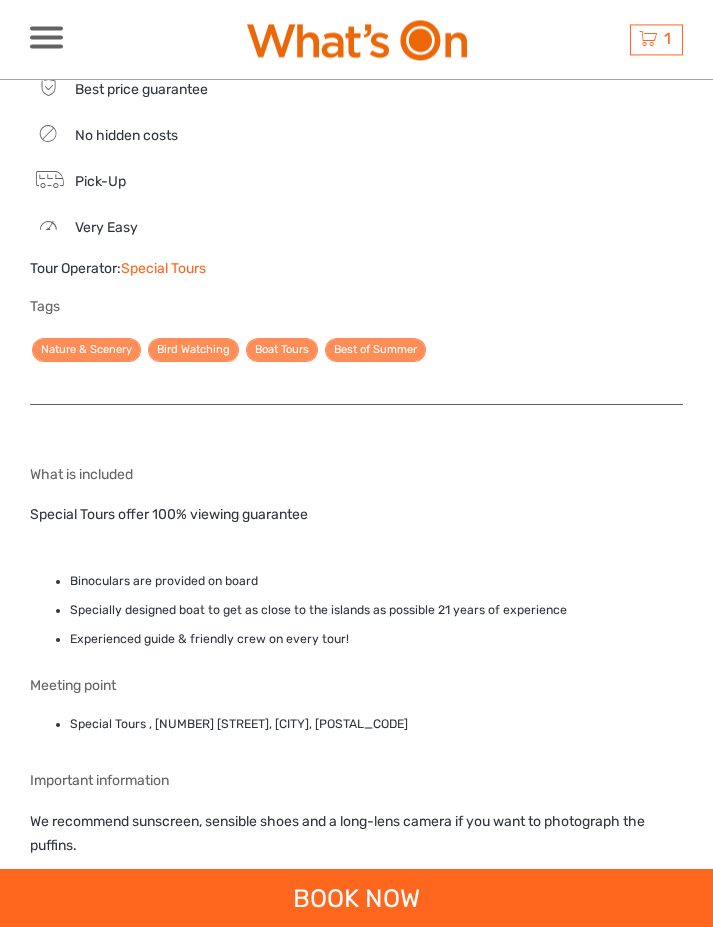 scroll, scrollTop: 1460, scrollLeft: 0, axis: vertical 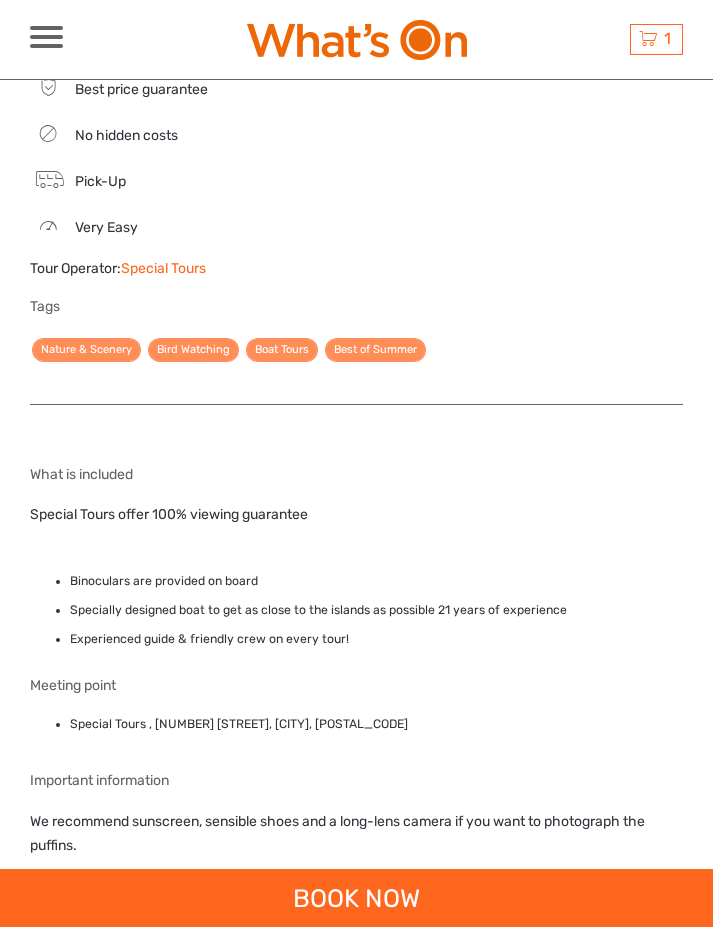 click on "Special Tours" at bounding box center (163, 268) 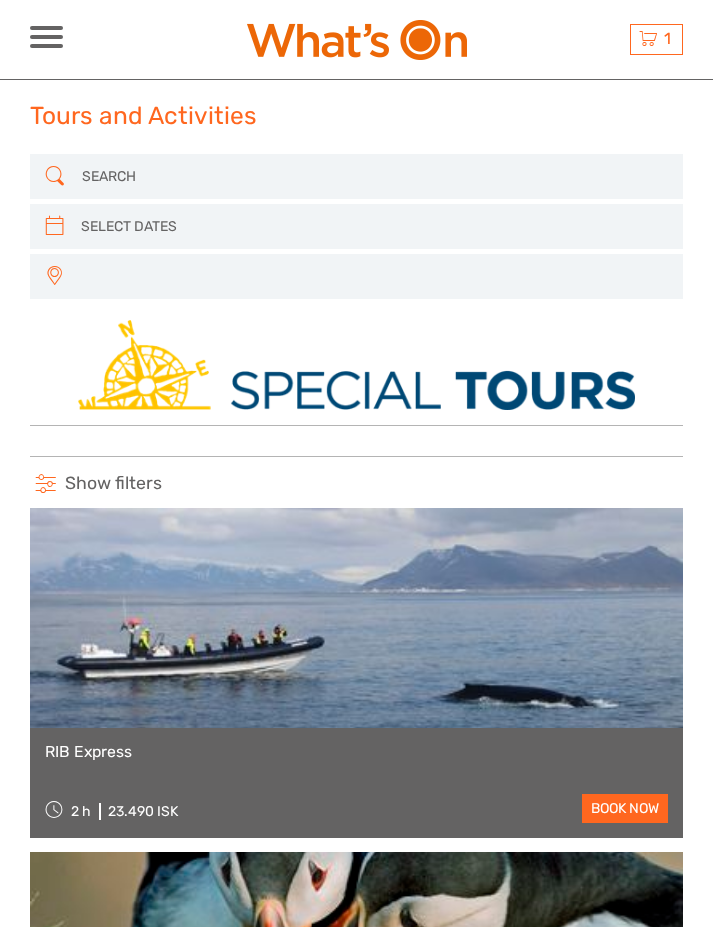 select 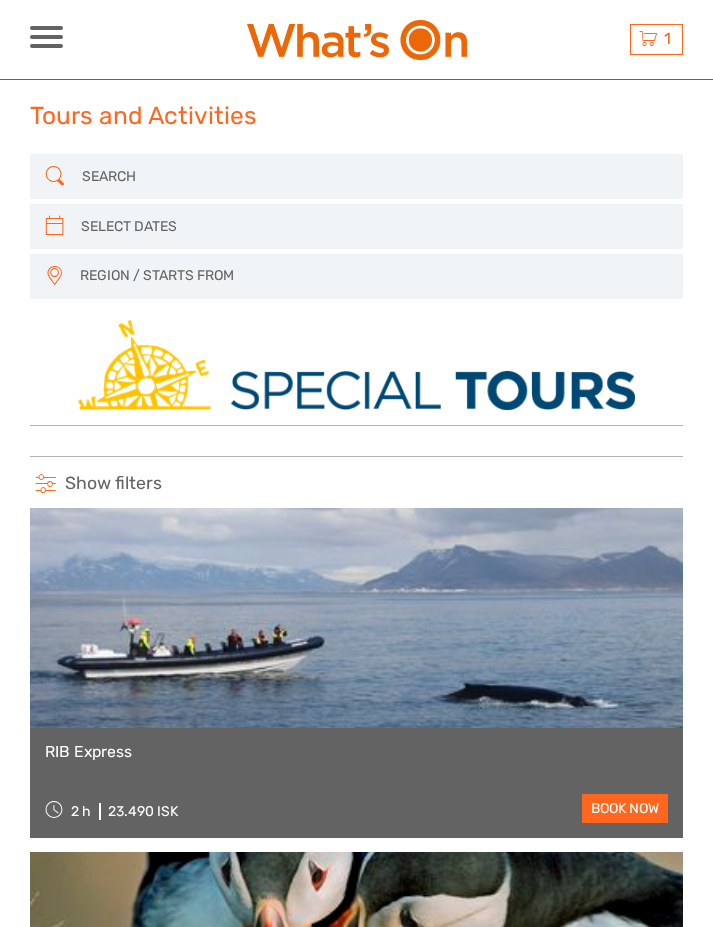 scroll, scrollTop: 0, scrollLeft: 0, axis: both 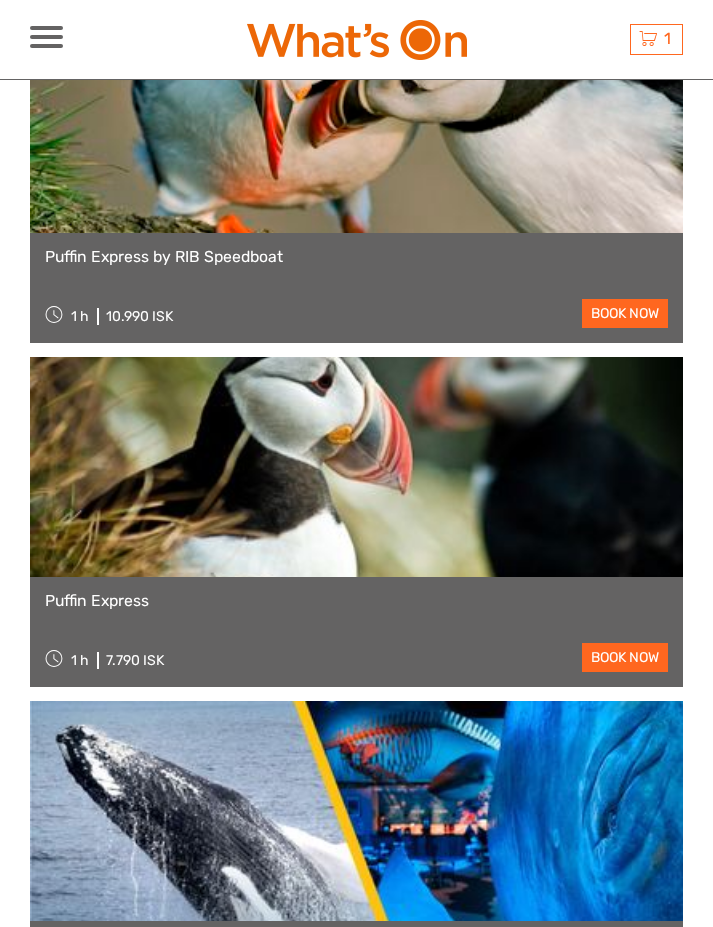 click on "book now" at bounding box center (625, 657) 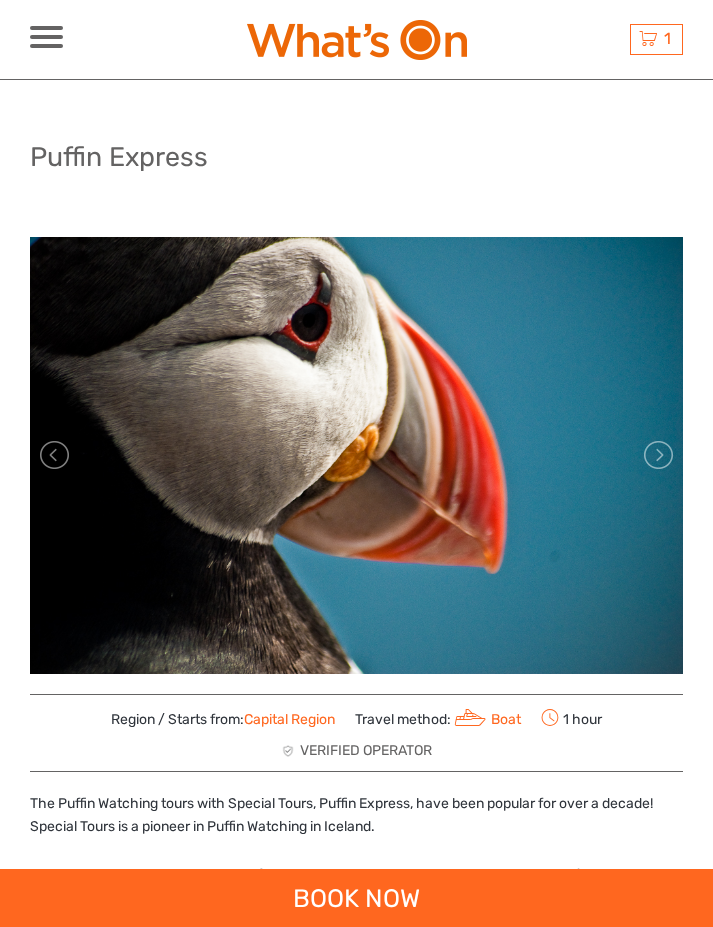 scroll, scrollTop: 0, scrollLeft: 0, axis: both 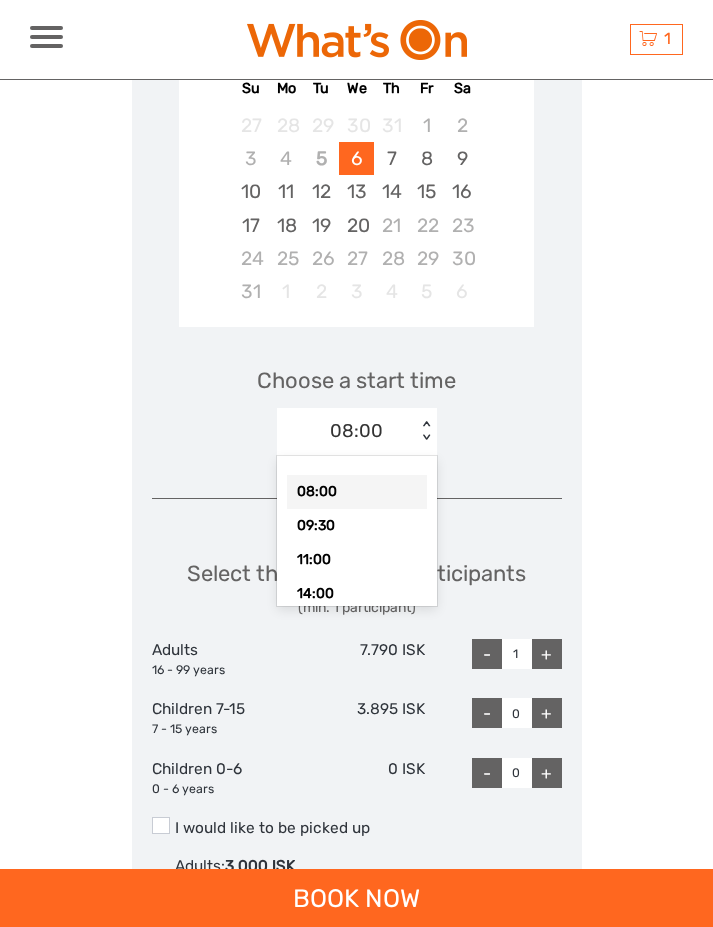 click on "09:30" at bounding box center [357, 526] 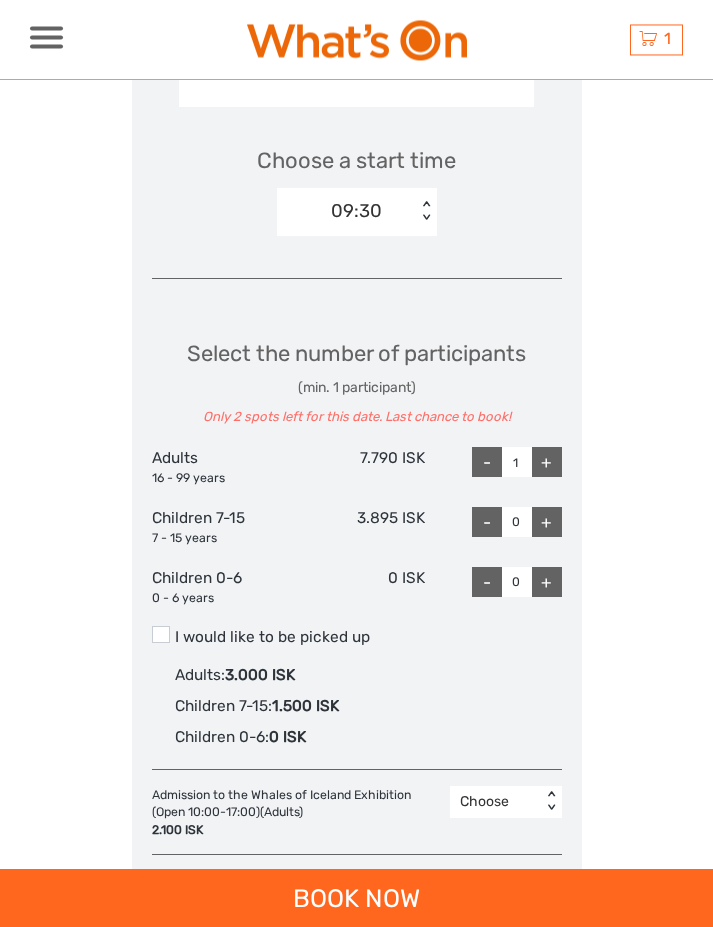 scroll, scrollTop: 2870, scrollLeft: 0, axis: vertical 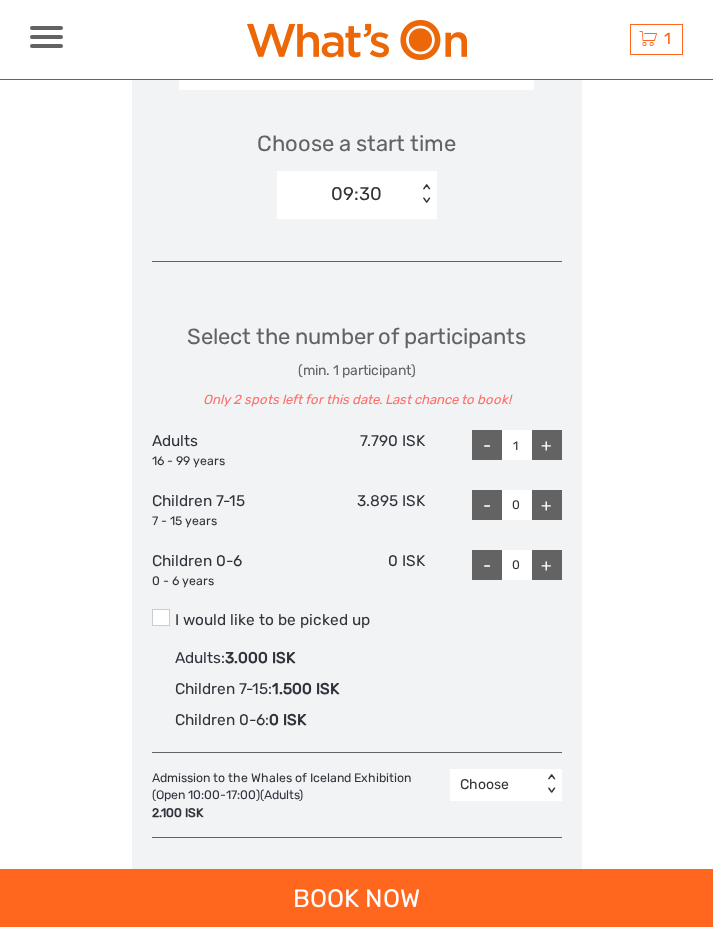 click on "+" at bounding box center (547, 445) 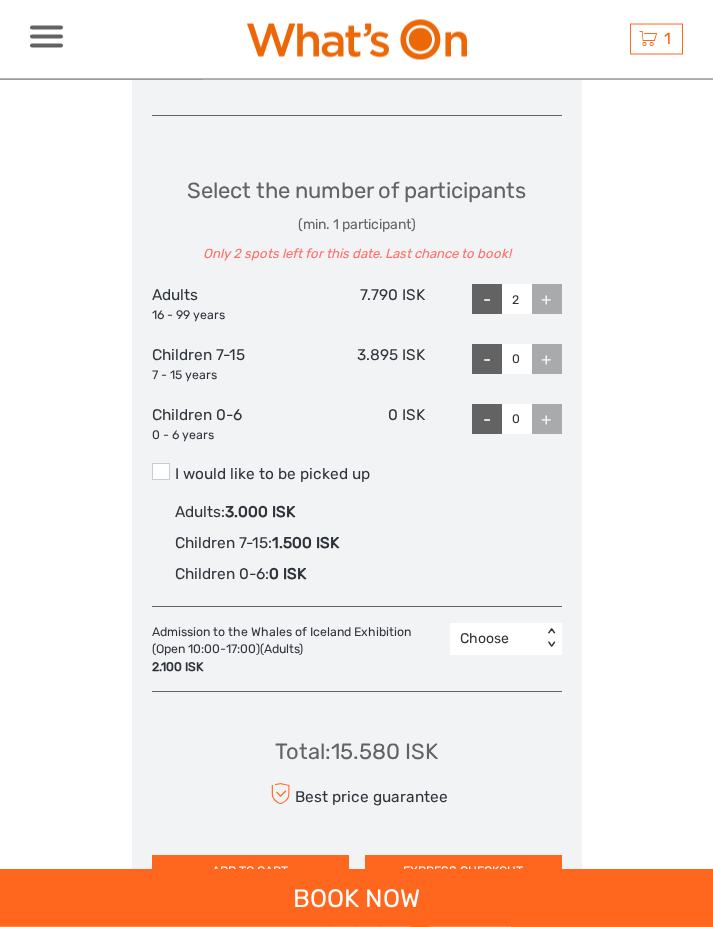 scroll, scrollTop: 3020, scrollLeft: 0, axis: vertical 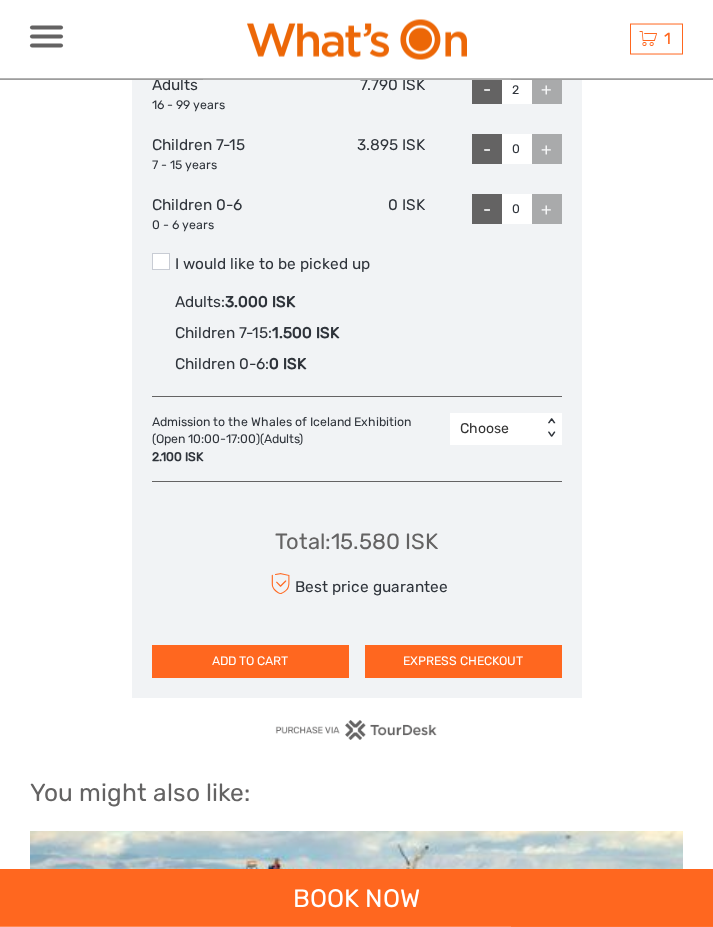click on "EXPRESS CHECKOUT" at bounding box center [463, 661] 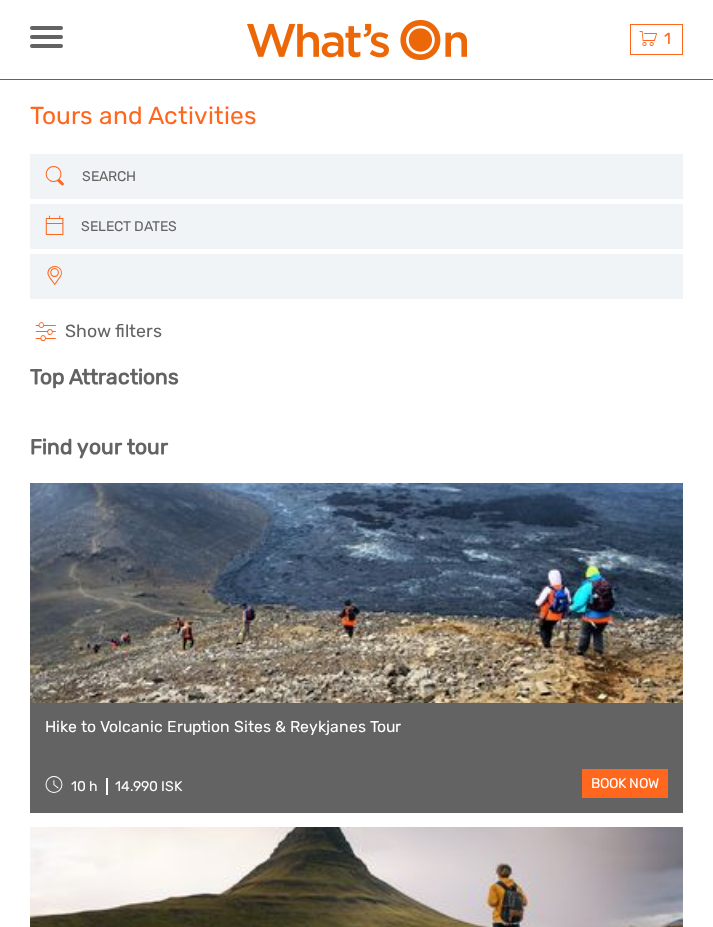 select 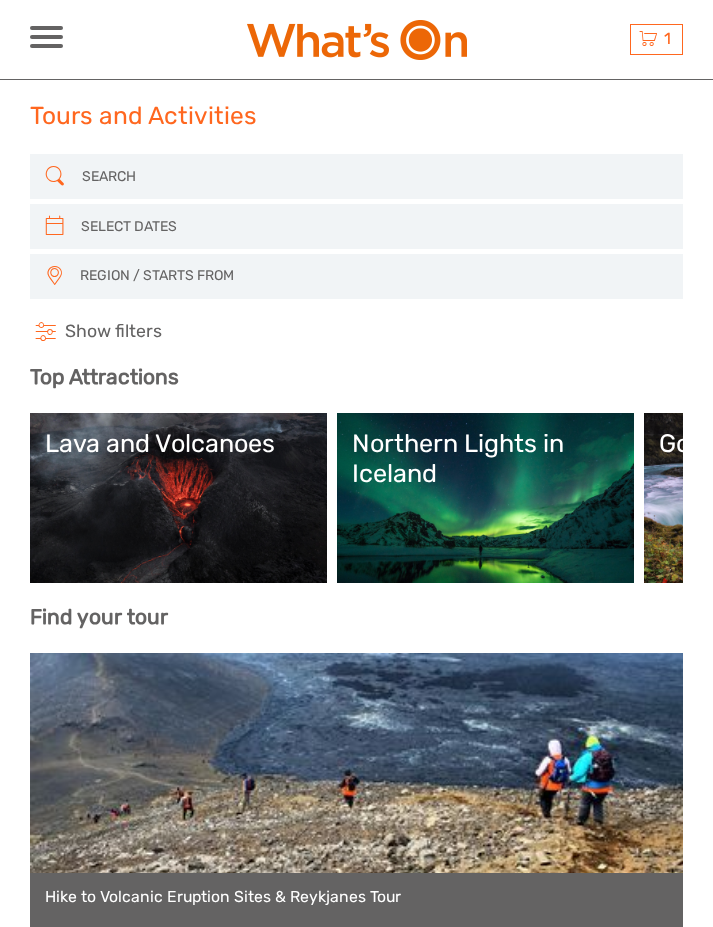 scroll, scrollTop: 0, scrollLeft: 0, axis: both 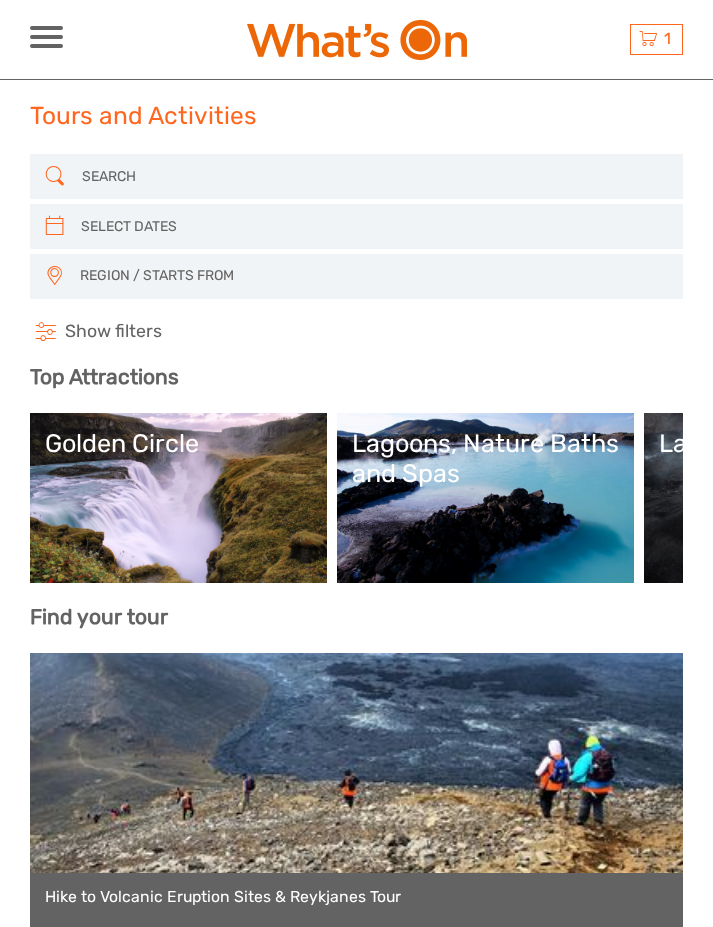 click on "1" at bounding box center (667, 38) 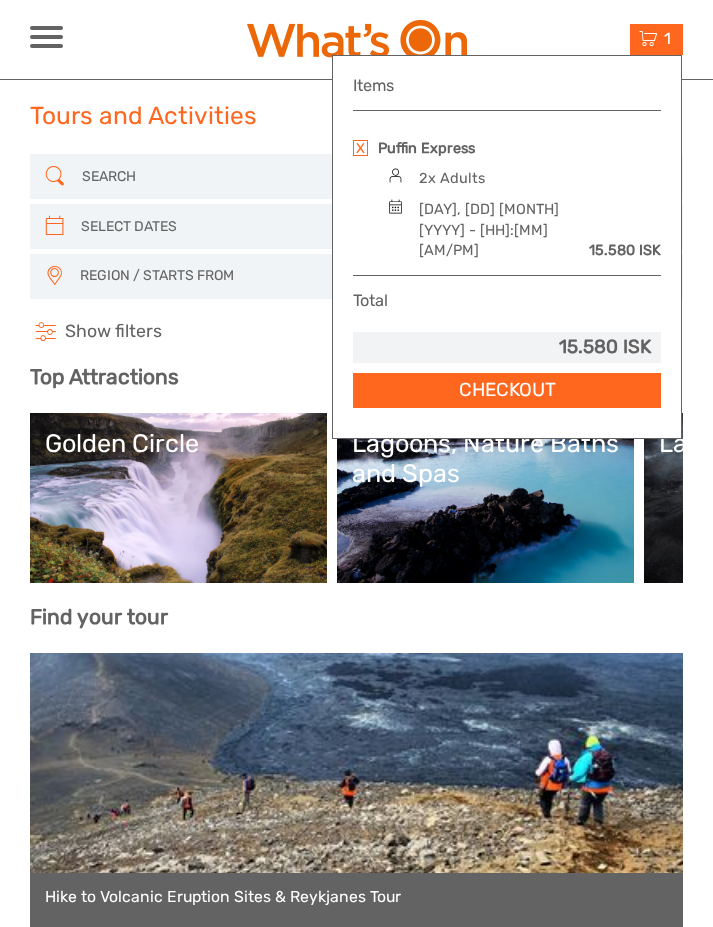 click on "Checkout" at bounding box center (507, 390) 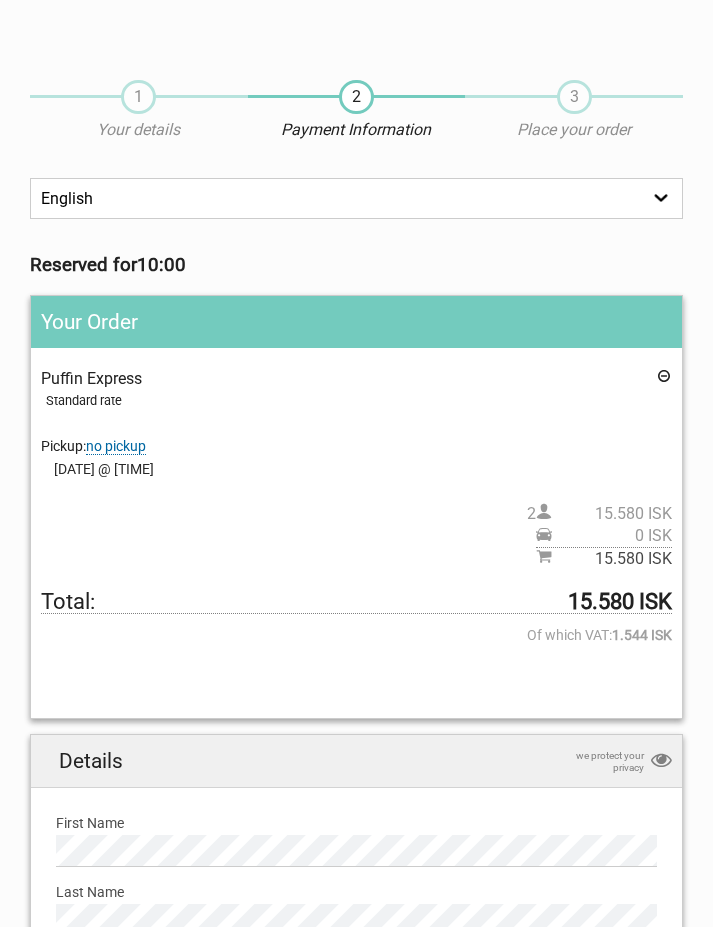 scroll, scrollTop: 55, scrollLeft: 0, axis: vertical 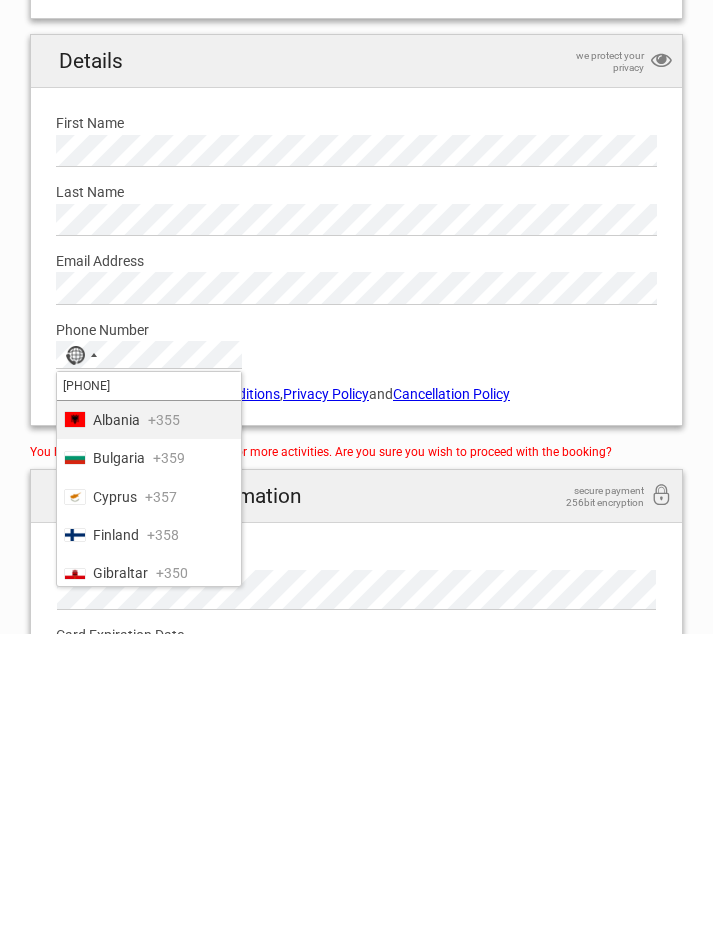 type on "+354" 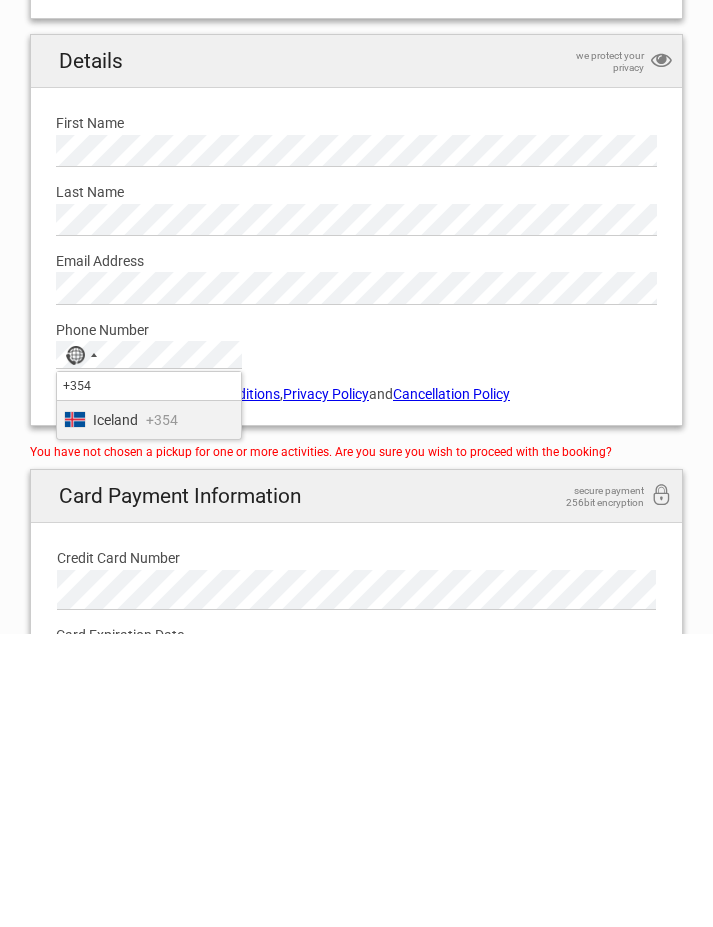 click on "+354" at bounding box center [162, 713] 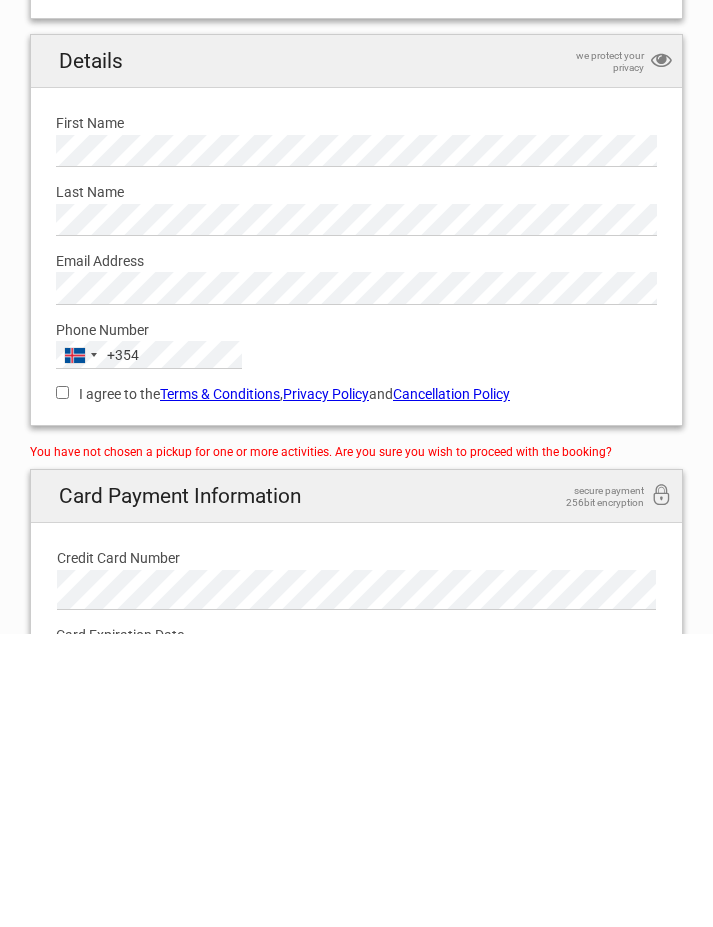 click on "I agree to the  Terms & Conditions ,  Privacy Policy  and  Cancellation Policy" at bounding box center [62, 685] 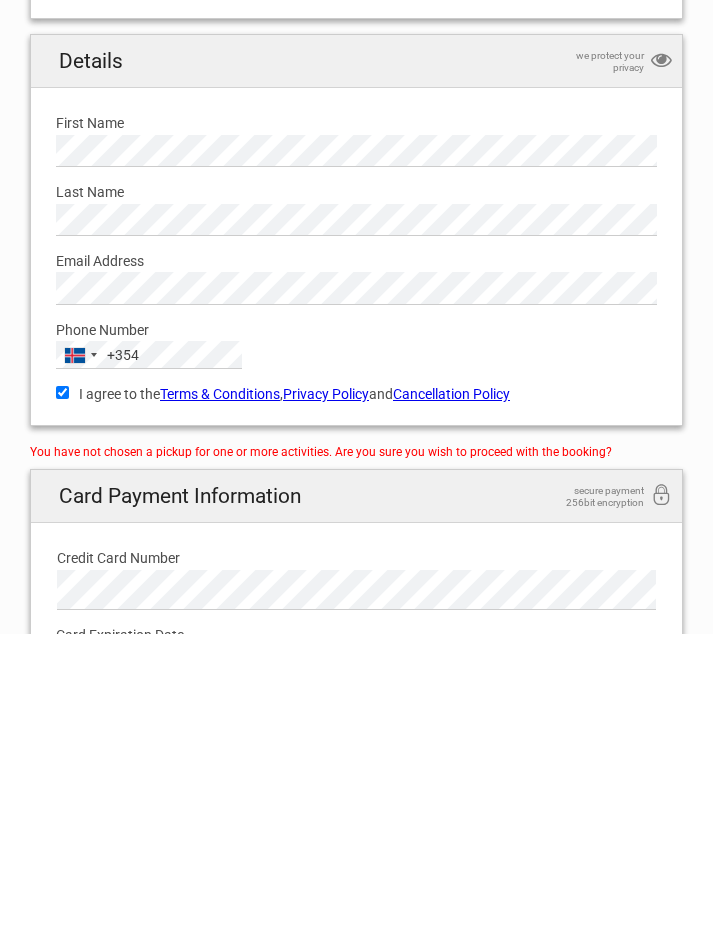 scroll, scrollTop: 701, scrollLeft: 0, axis: vertical 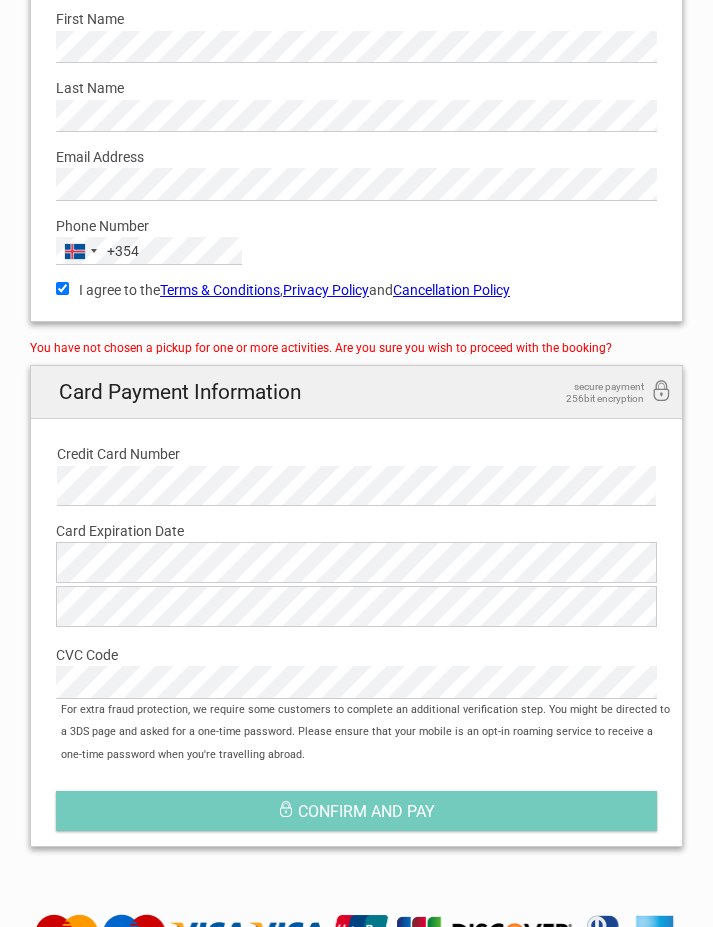 click on "CVC Code" at bounding box center [356, 655] 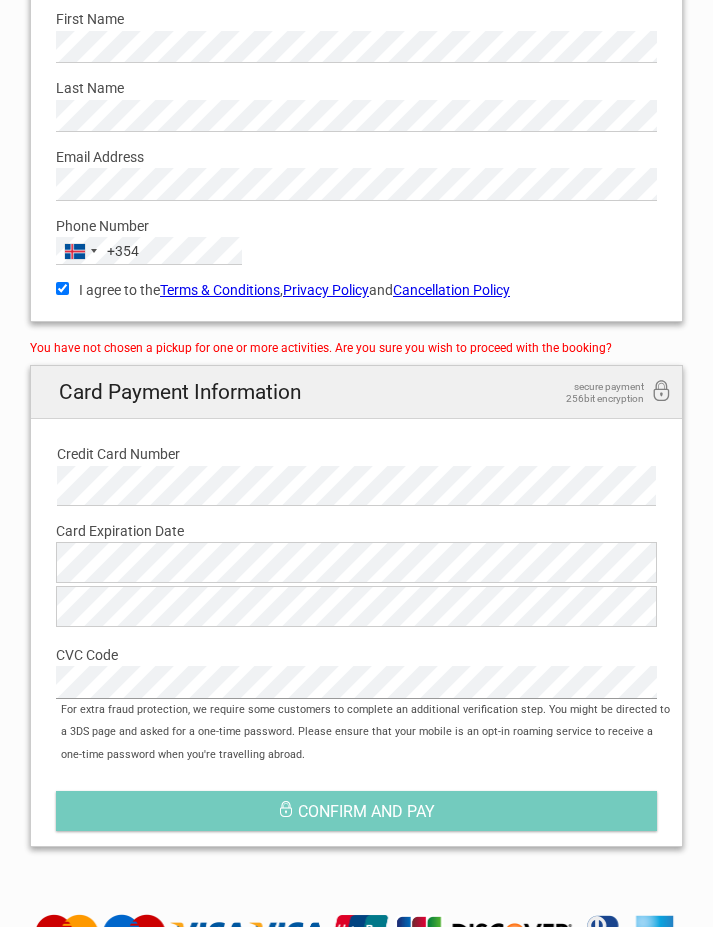 scroll, scrollTop: 900, scrollLeft: 0, axis: vertical 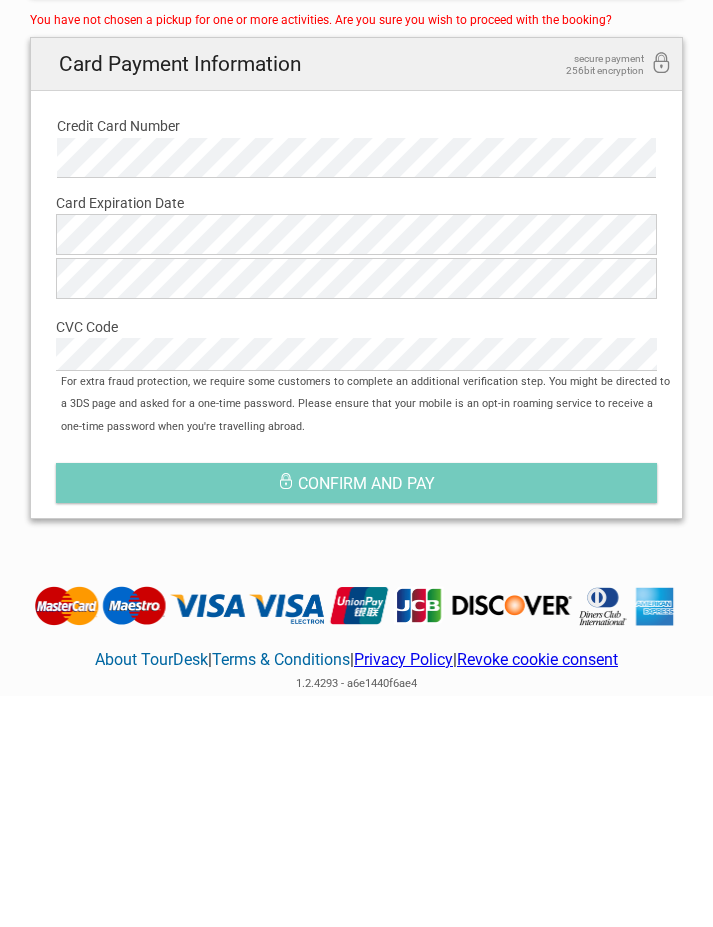 click on "Confirm and pay" at bounding box center (356, 715) 